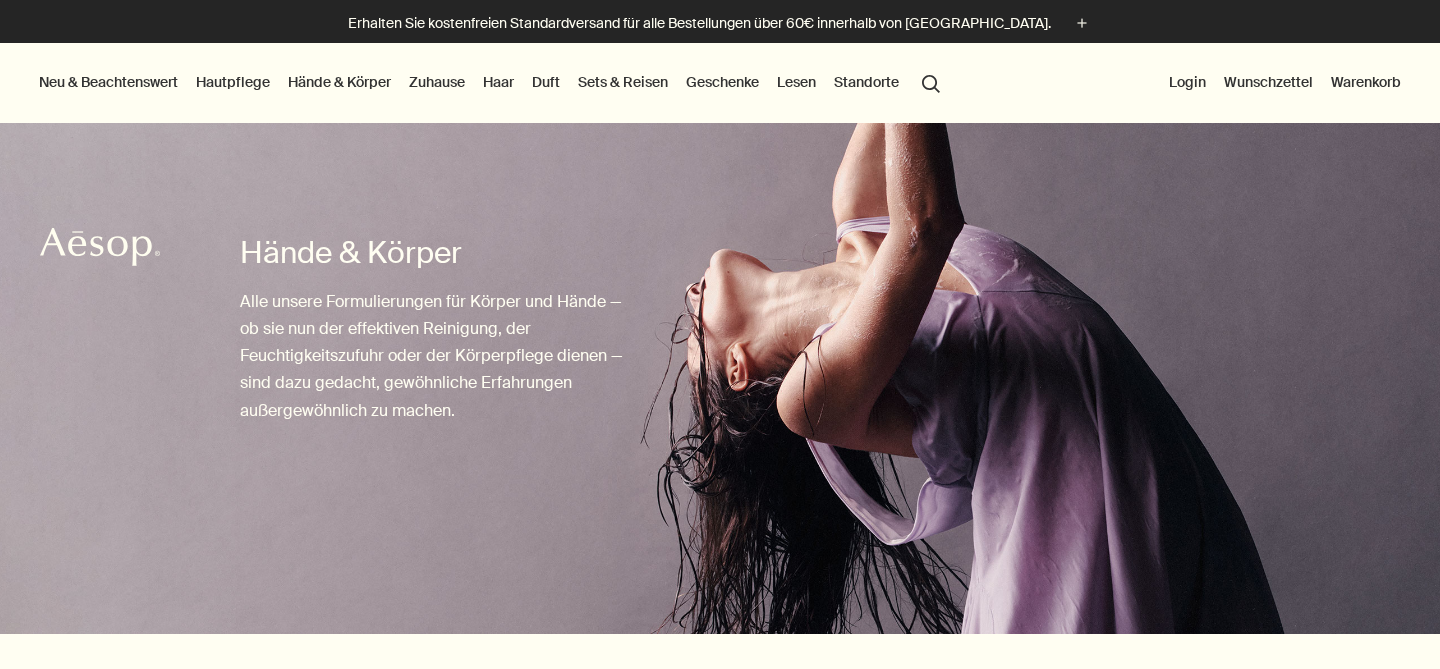 scroll, scrollTop: 0, scrollLeft: 0, axis: both 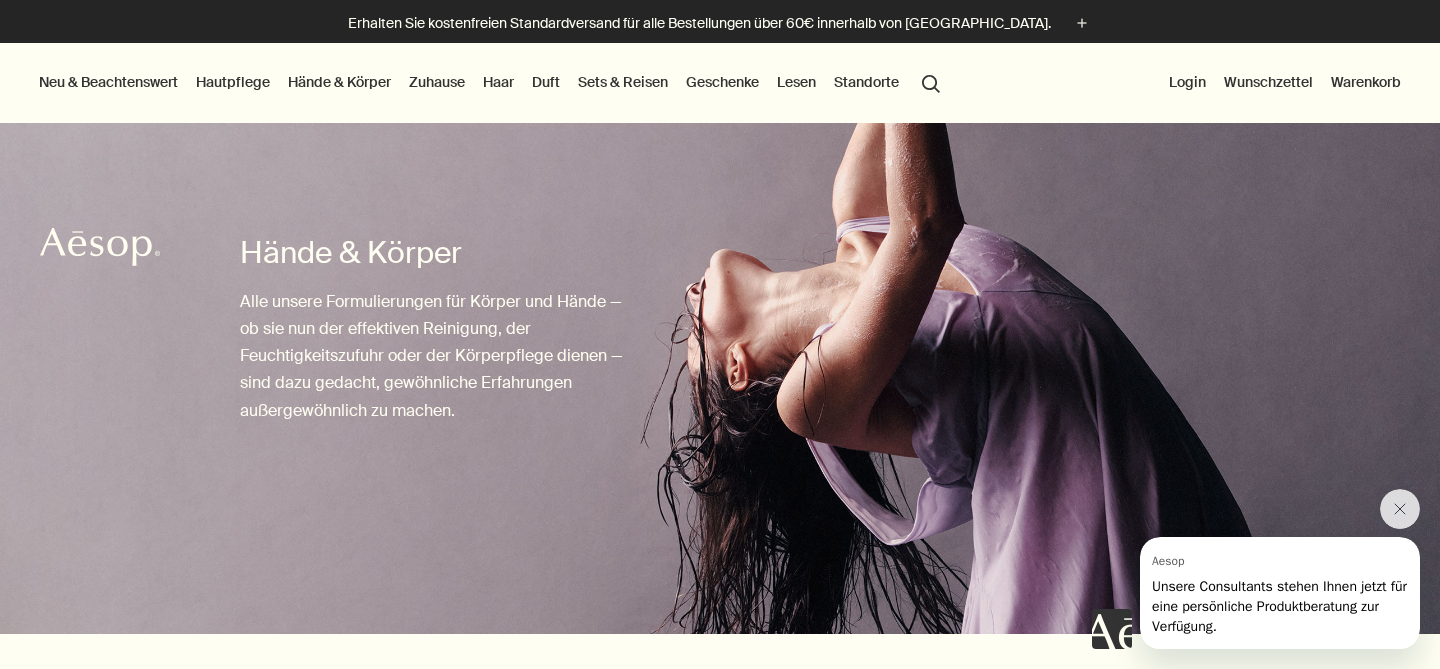 click on "Geschenke" at bounding box center (722, 82) 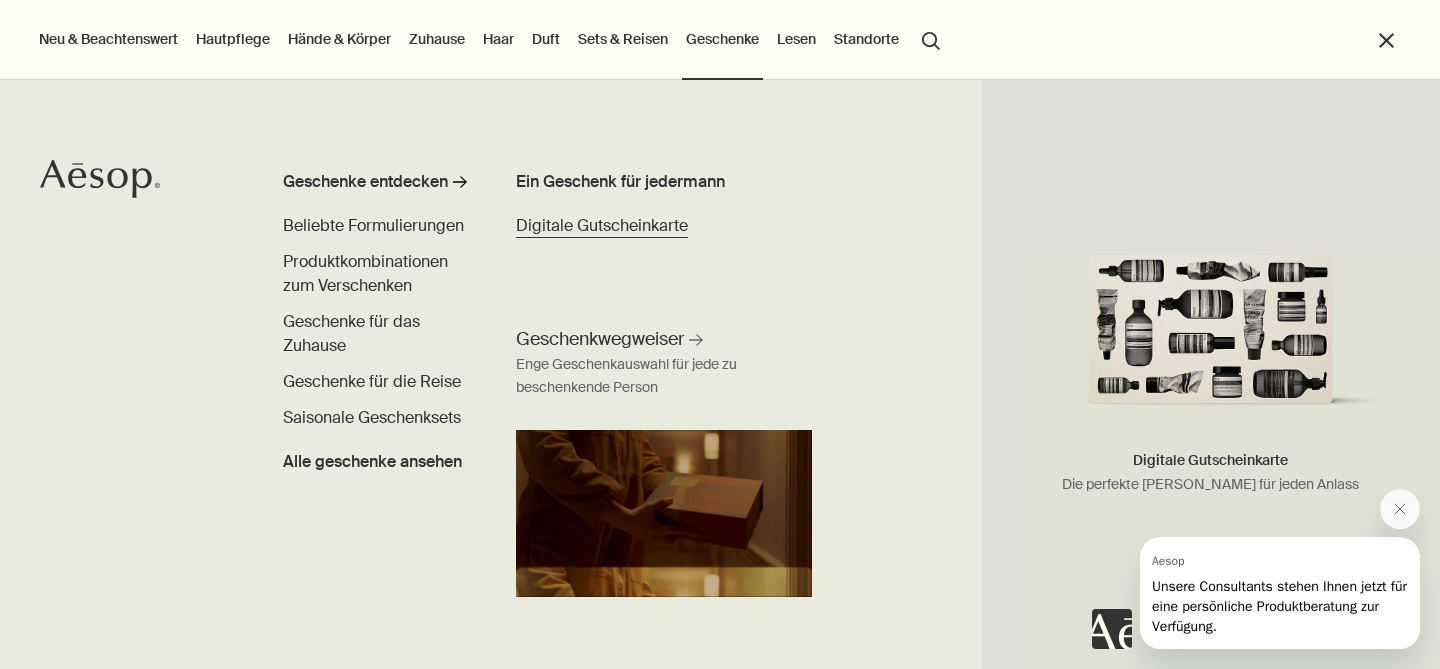 click on "Digitale Gutscheinkarte" at bounding box center (602, 225) 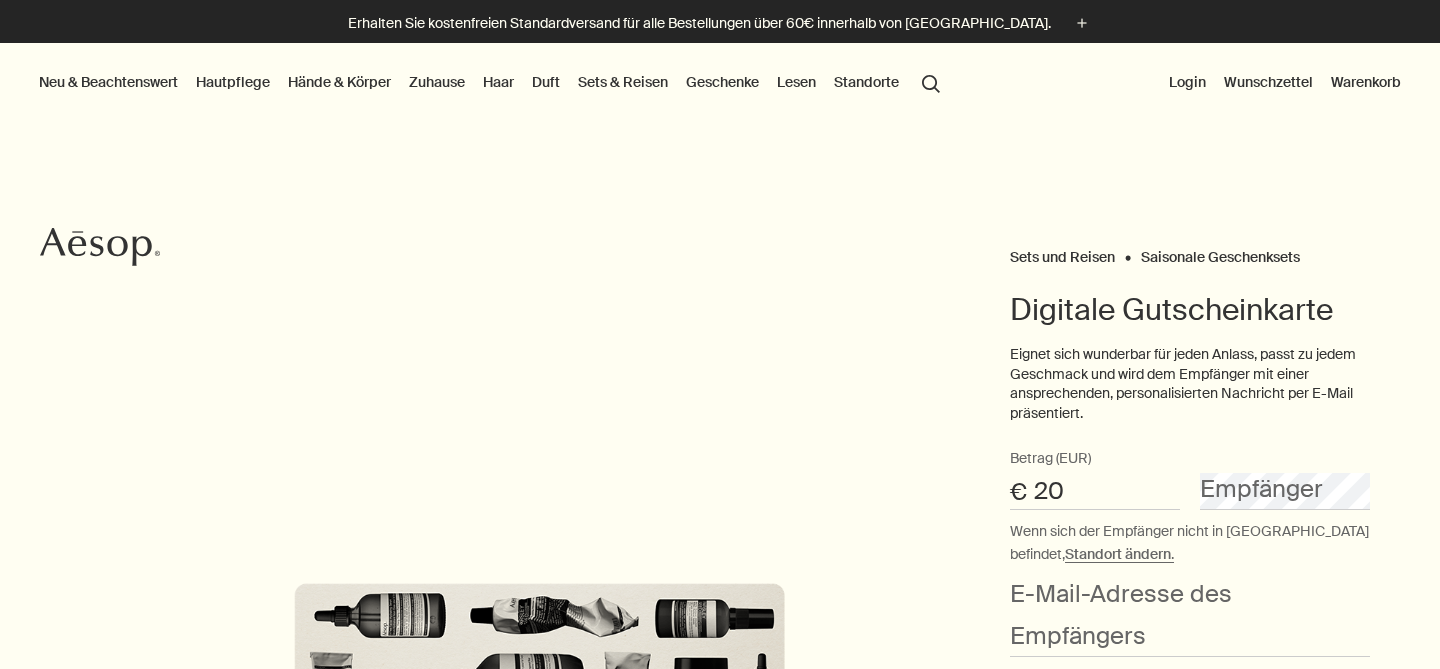 type on "20" 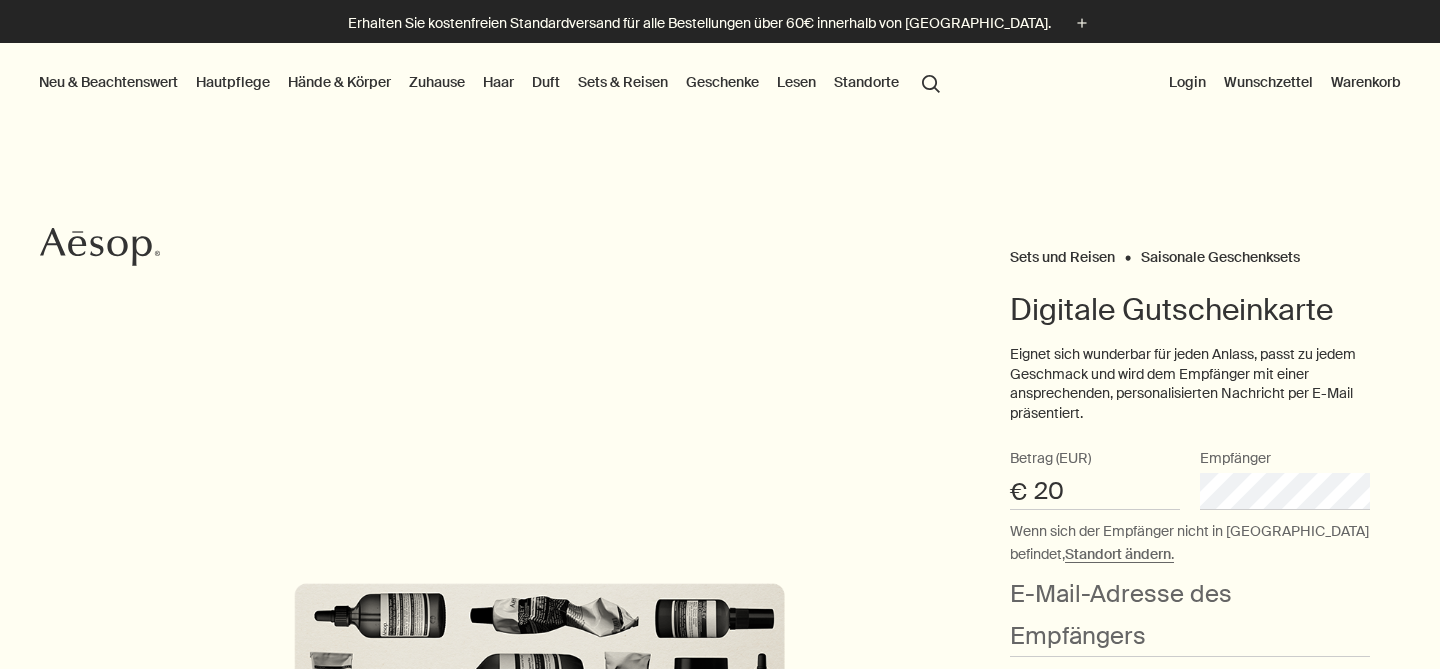 scroll, scrollTop: 0, scrollLeft: 0, axis: both 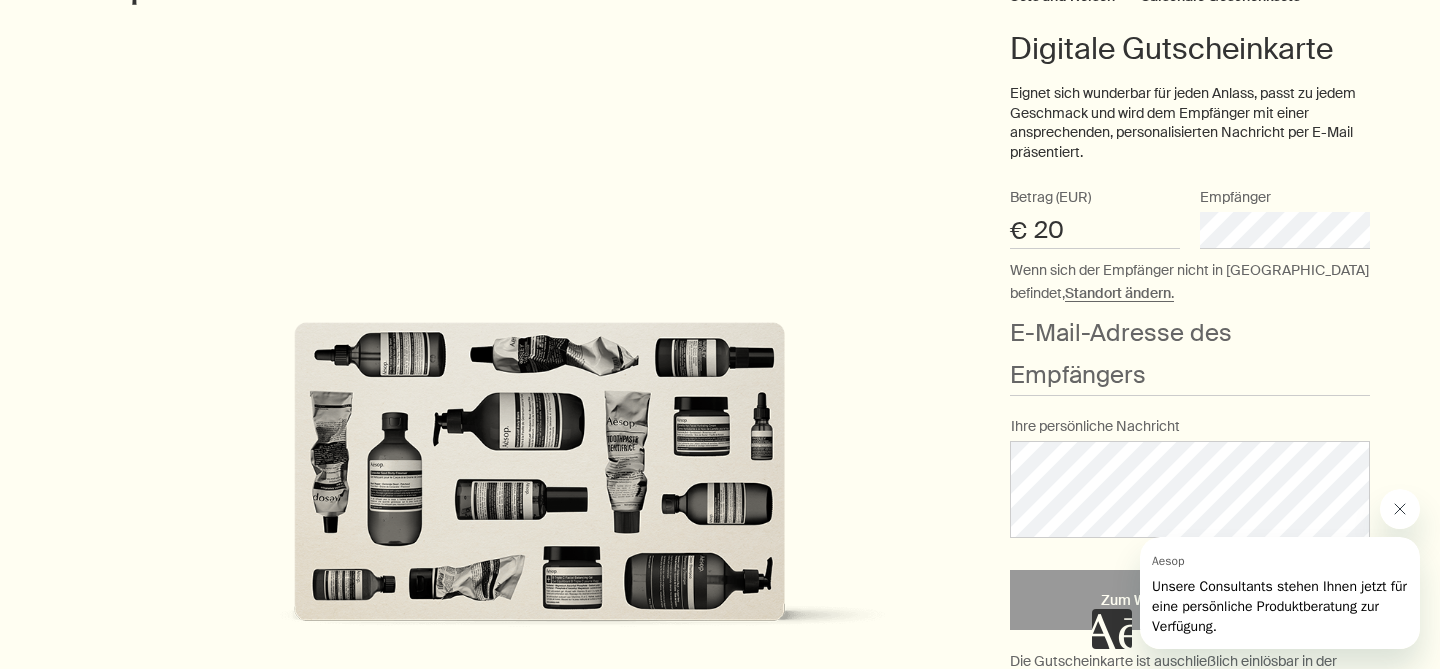 click at bounding box center [1400, 509] 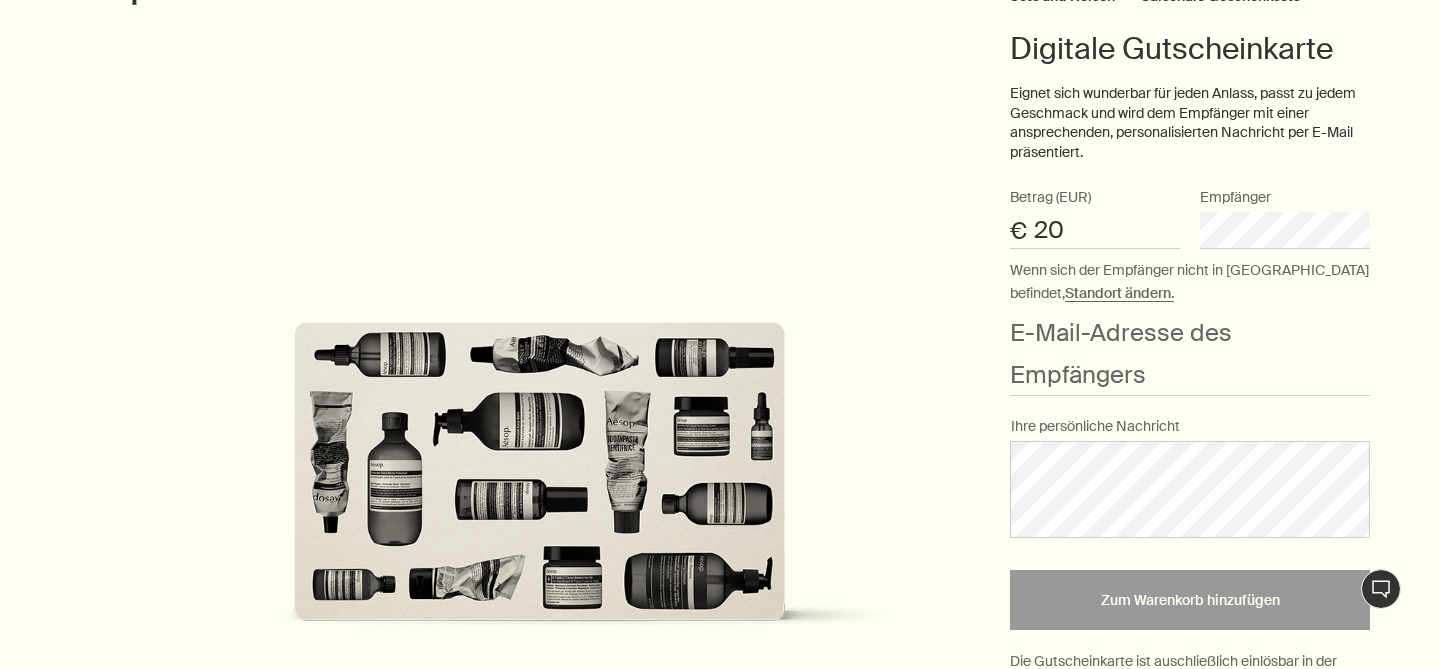 scroll, scrollTop: 89, scrollLeft: 0, axis: vertical 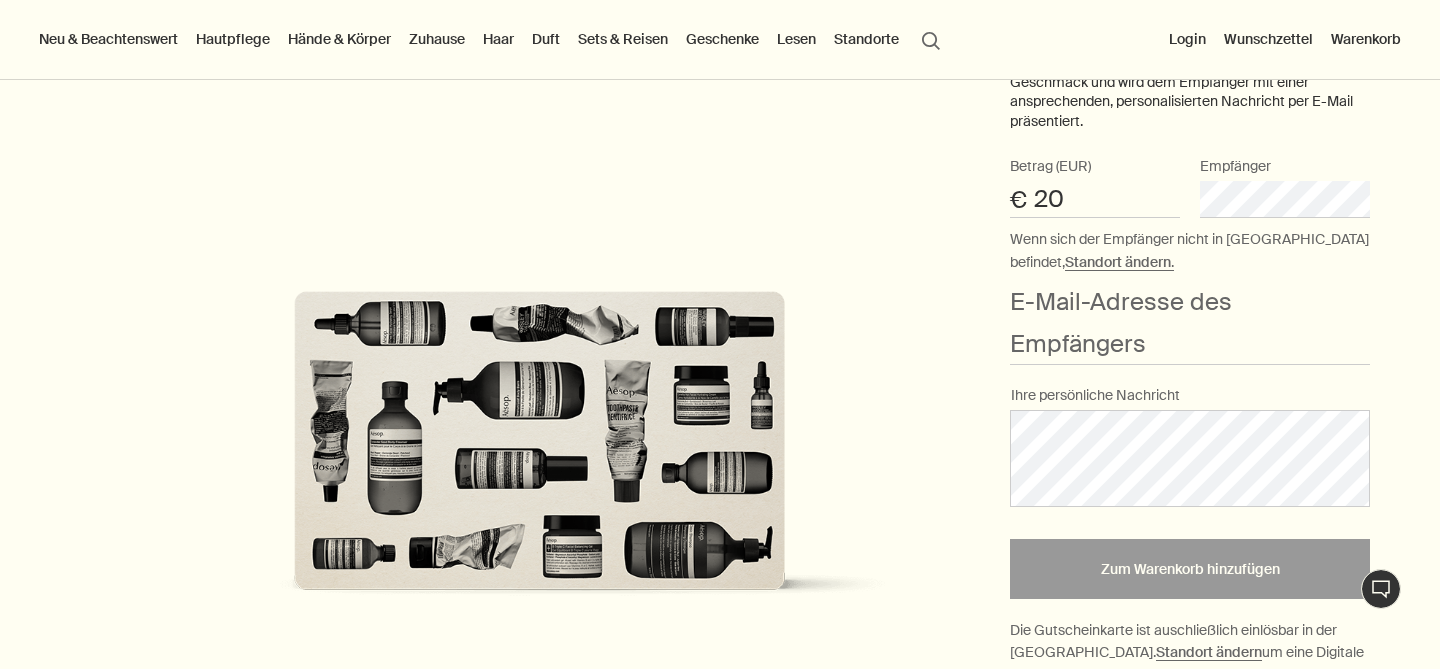 click on "Sets und Reisen Saisonale Geschenksets Digitale Gutscheinkarte Eignet sich wunderbar für jeden Anlass, passt zu jedem Geschmack und wird dem Empfänger mit einer ansprechenden, personalisierten Nachricht per E-Mail präsentiert. 20 Betrag (EUR) € Empfänger Wenn sich der Empfänger nicht in Deutschland befindet,  Standort ändern . E-Mail-Adresse des Empfängers Ihre persönliche Nachricht   Zum Warenkorb hinzufügen Die Gutscheinkarte ist auschließlich einlösbar in der Deutschland.  Standort ändern  um eine Digitale Gutscheinkarte für einen Empfänger im Ausland zu erwerben.
Beachten Sie bitte, dass die digitalen Gutscheinkarten nach dem Kauf per E-Mail direkt an den Empfänger versandt werden. Um die freudige Überraschung zu erhalten, empfehlen wir Ihnen, die Karte an Ihre eigene E-Mail-Adresse senden zu lassen und auszudrucken oder sie direkt vor den Feiertagen weiterzuleiten. Vollständige Allgemeine Geschäftsbedingungen   rightArrow" at bounding box center [720, 468] 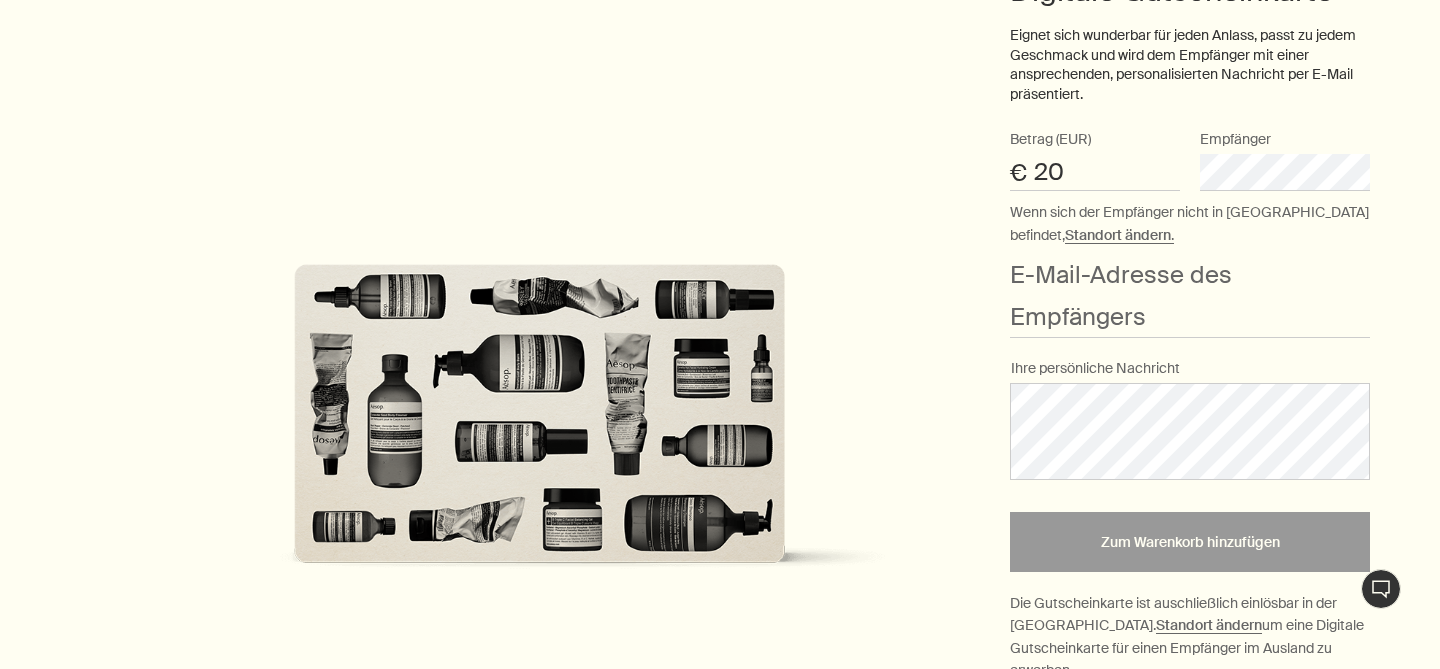 scroll, scrollTop: 323, scrollLeft: 0, axis: vertical 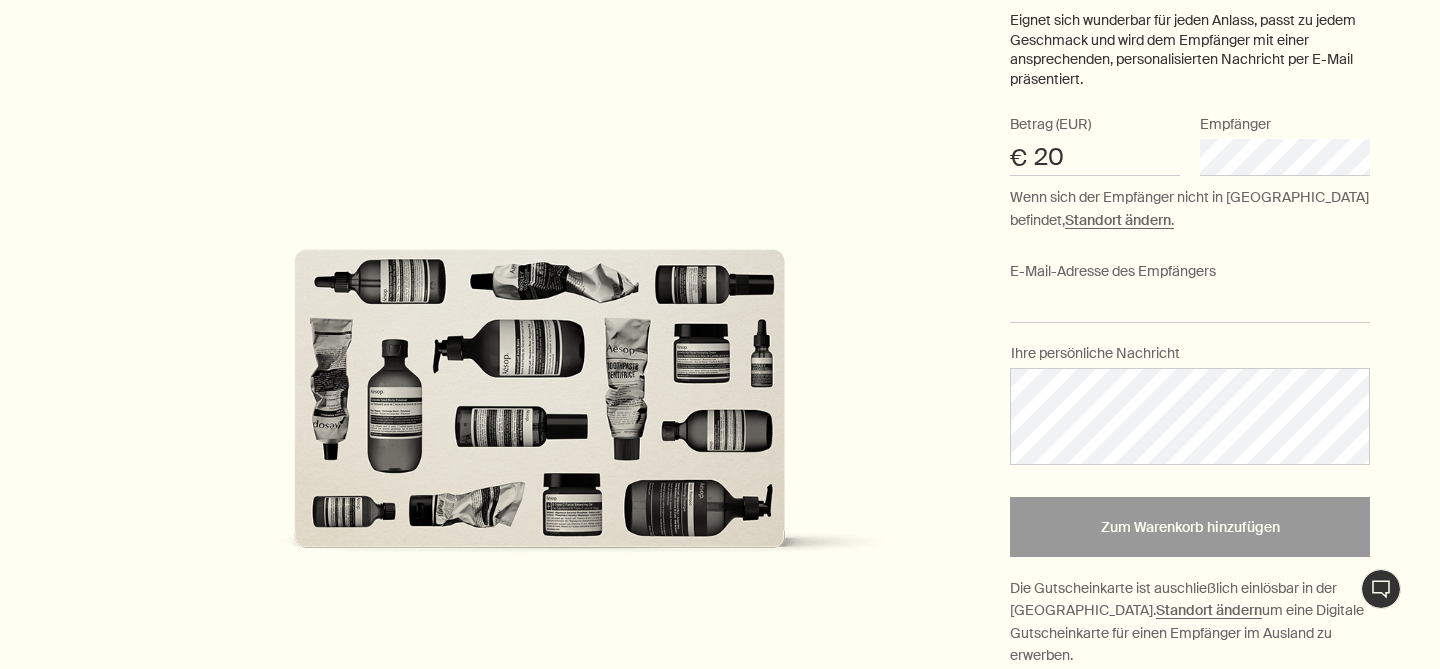 click on "E-Mail-Adresse des Empfängers" at bounding box center (1190, 304) 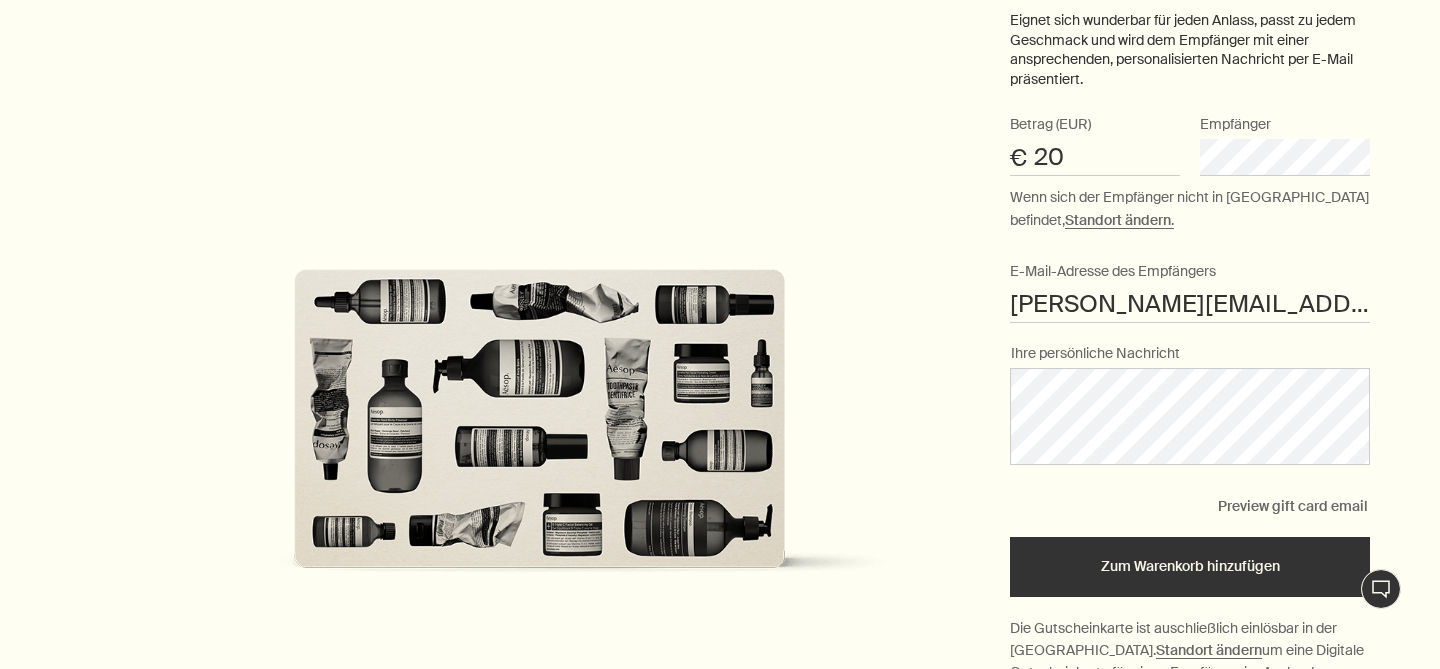 scroll, scrollTop: 16, scrollLeft: 0, axis: vertical 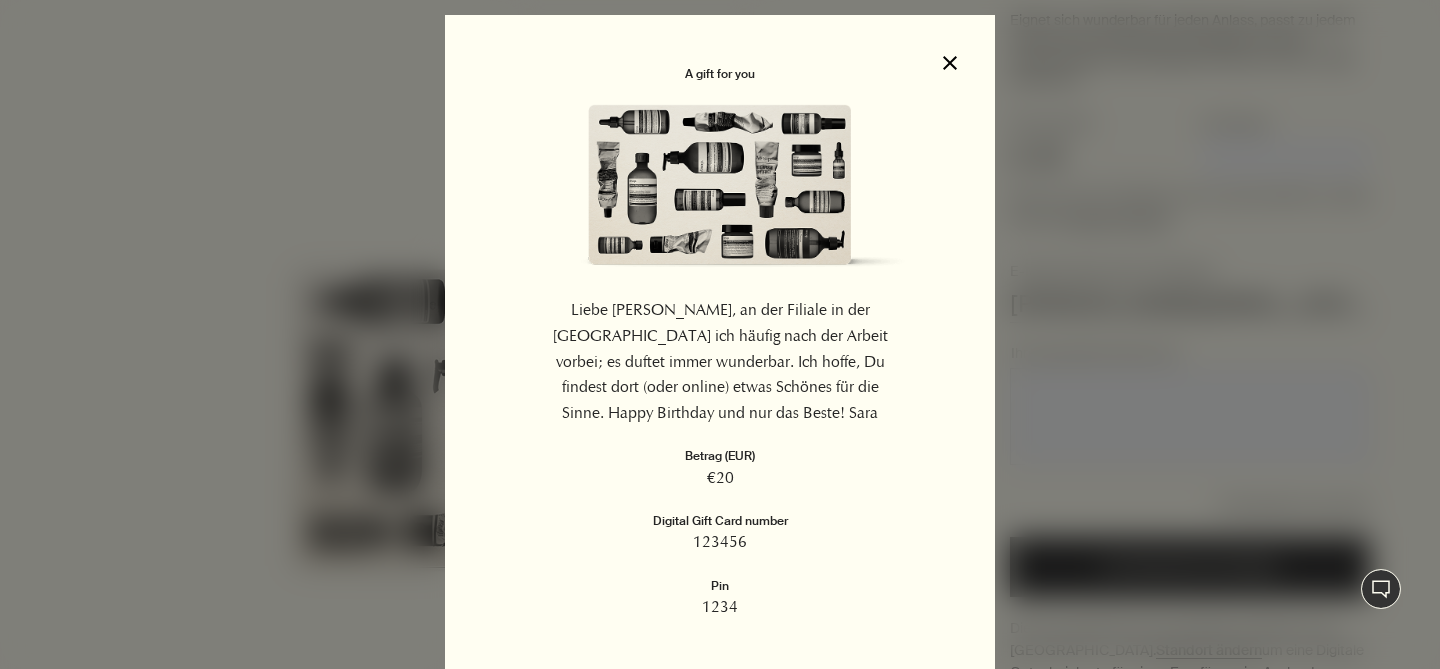 click on "close" at bounding box center (950, 63) 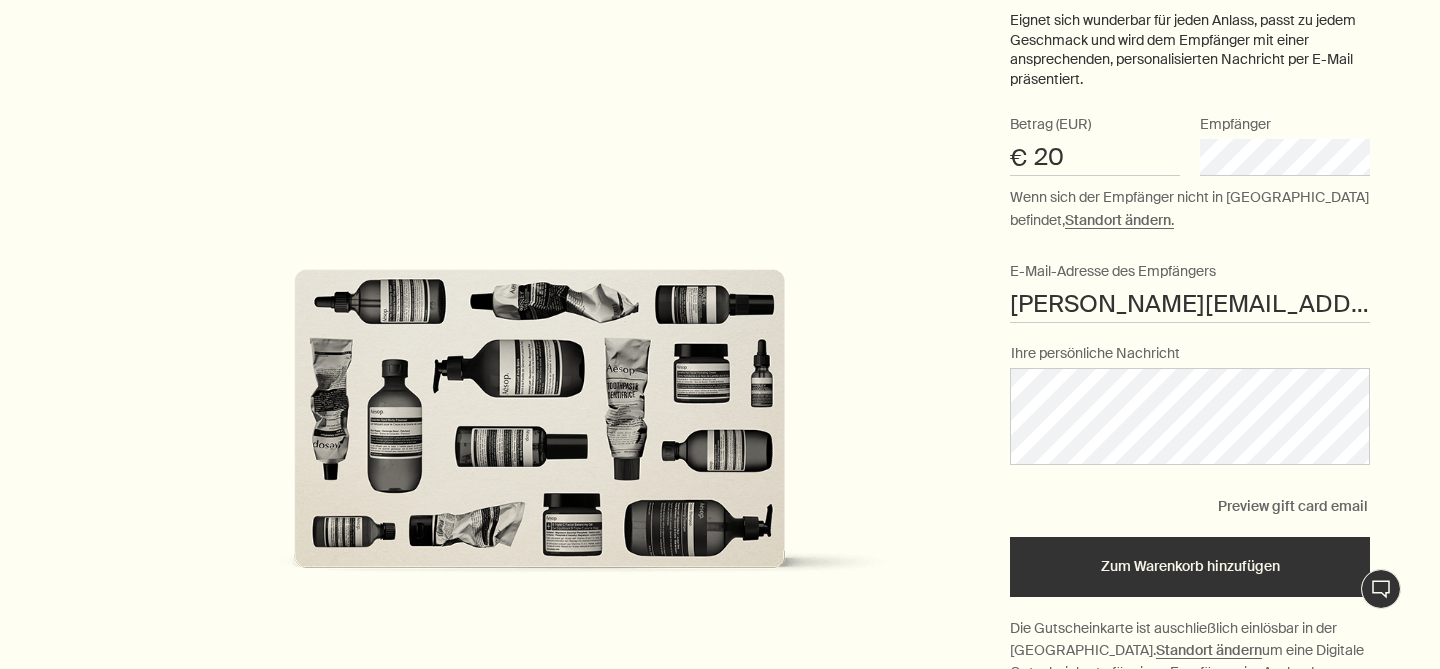 scroll, scrollTop: 29, scrollLeft: 0, axis: vertical 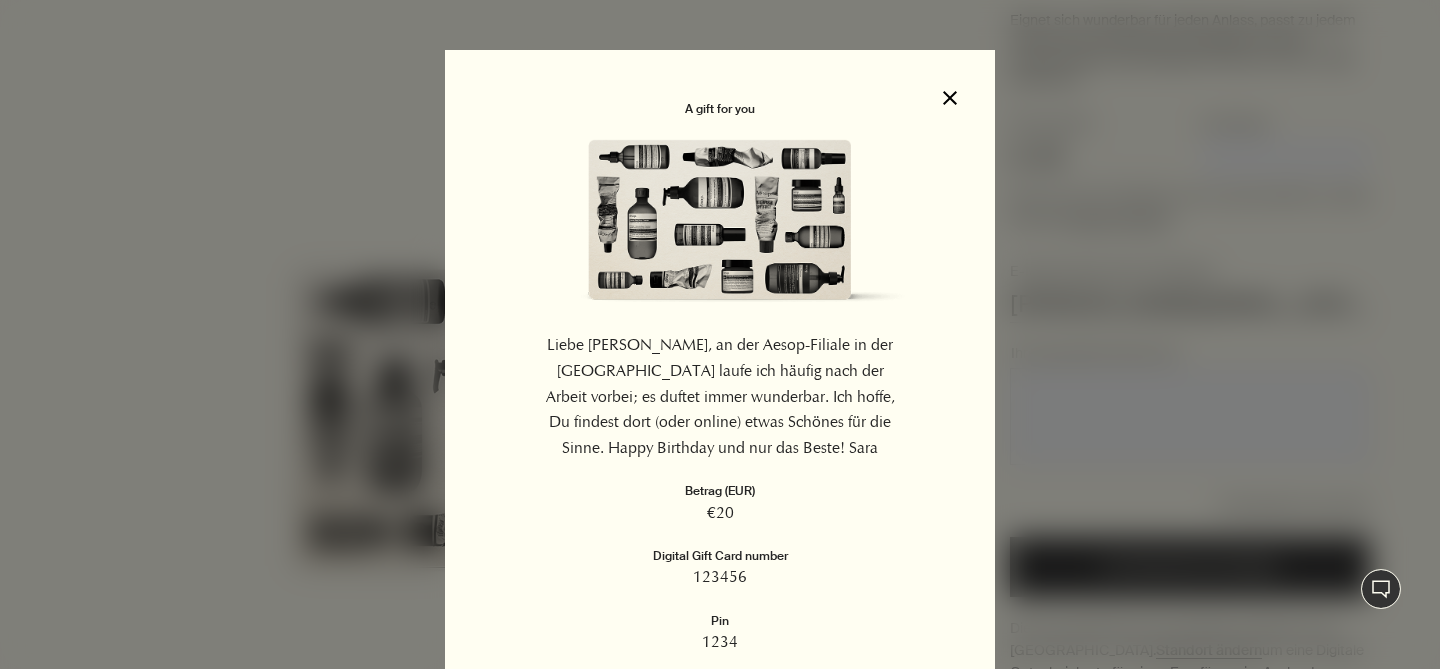 click on "close" at bounding box center (950, 98) 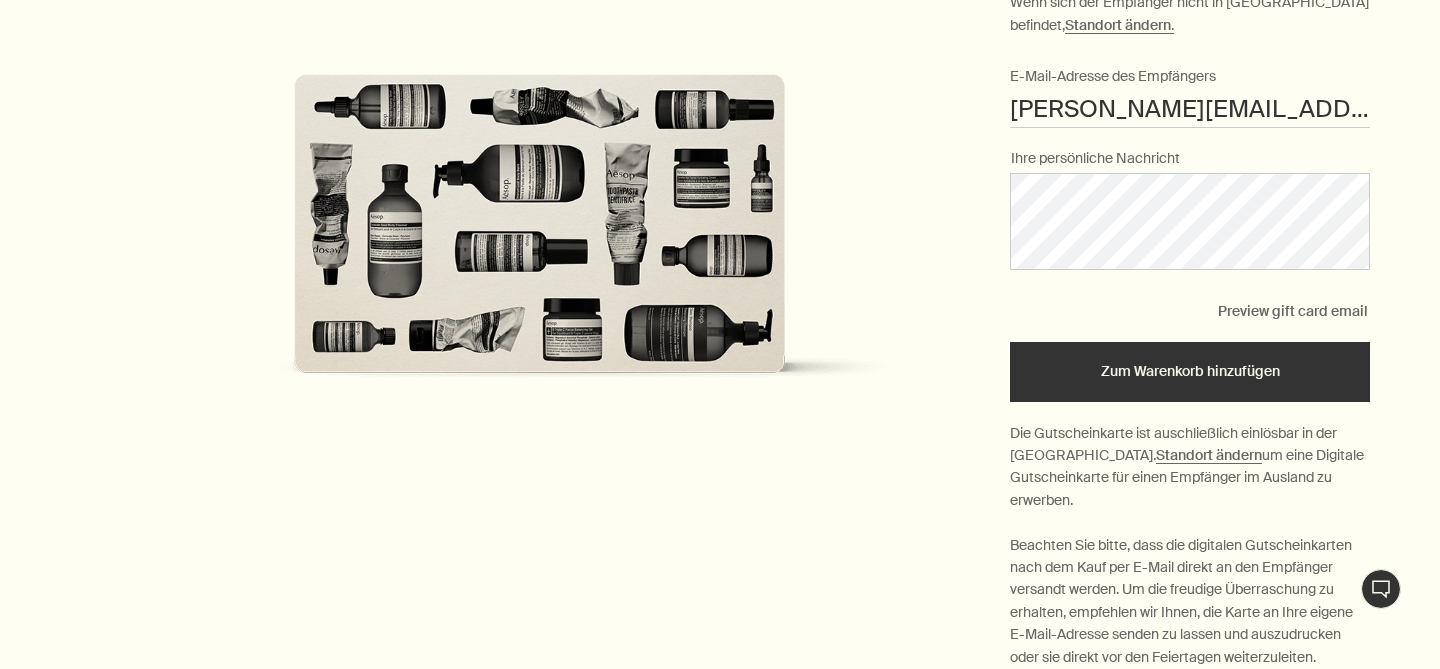click on "Zum Warenkorb hinzufügen" at bounding box center [1190, 372] 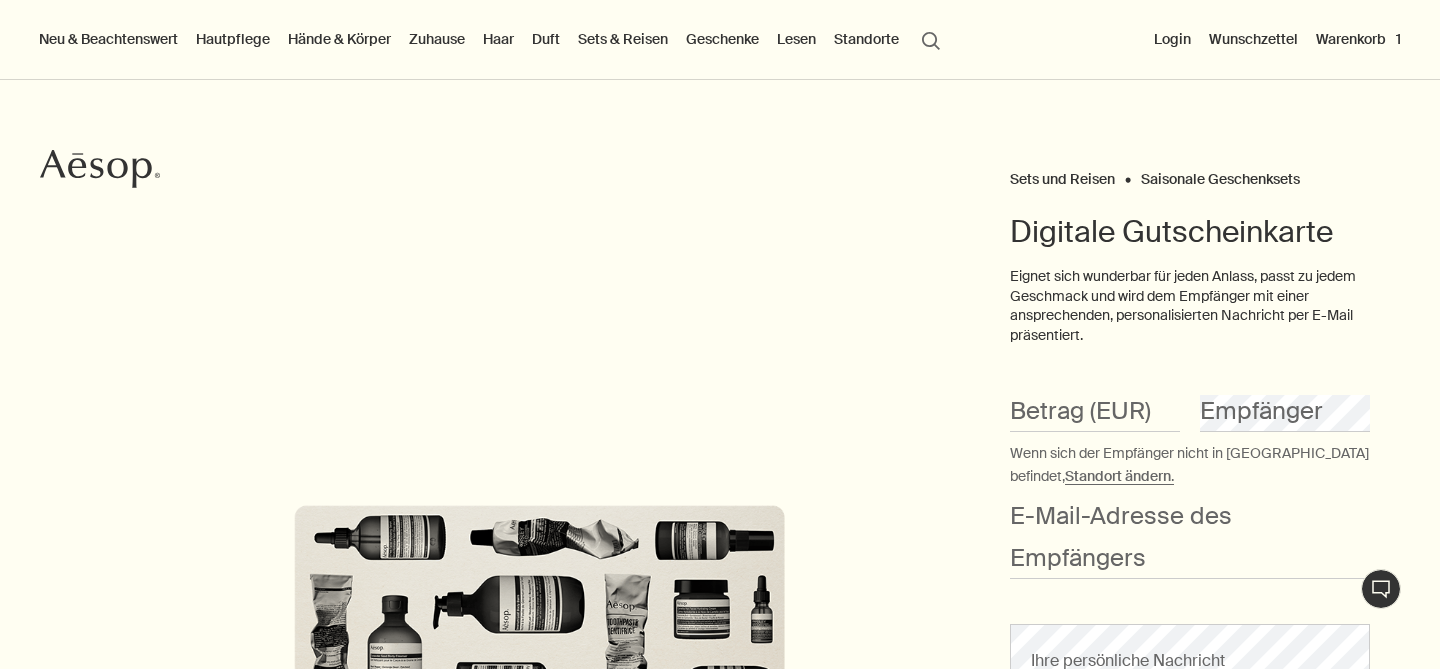 scroll, scrollTop: 0, scrollLeft: 0, axis: both 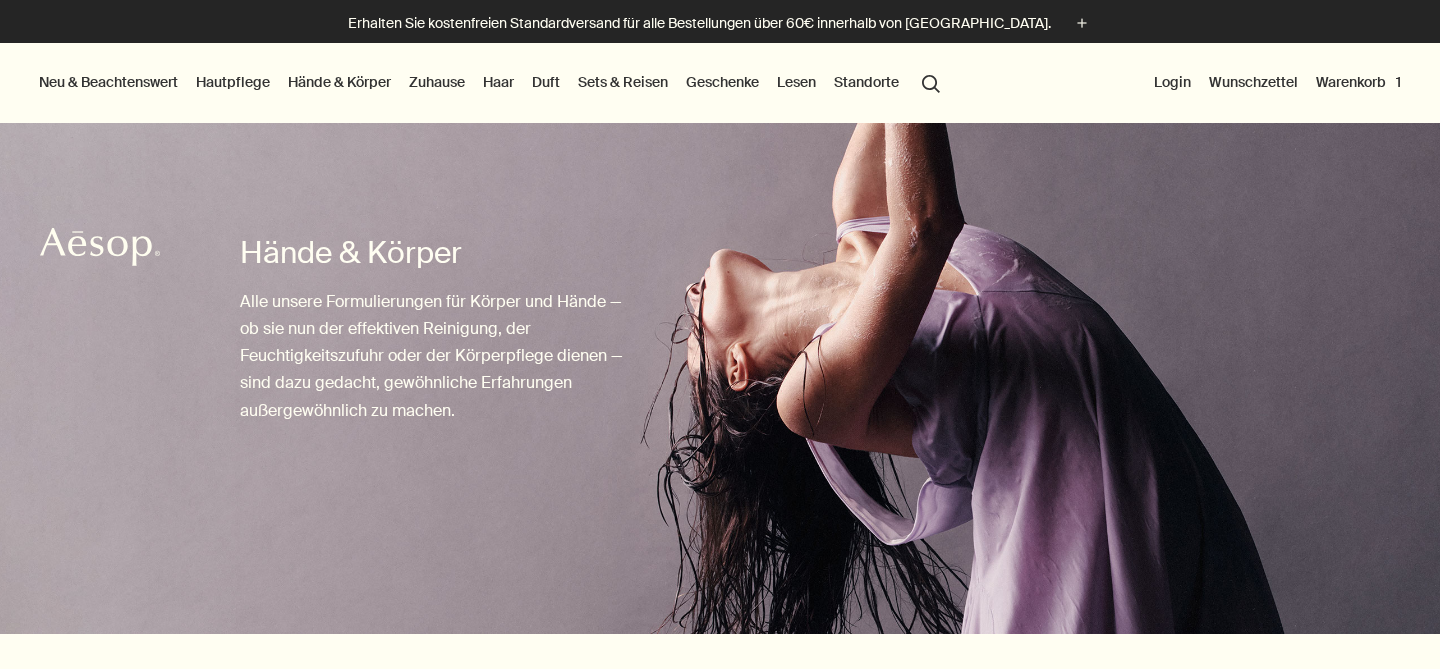 click on "Geschenke" at bounding box center (722, 82) 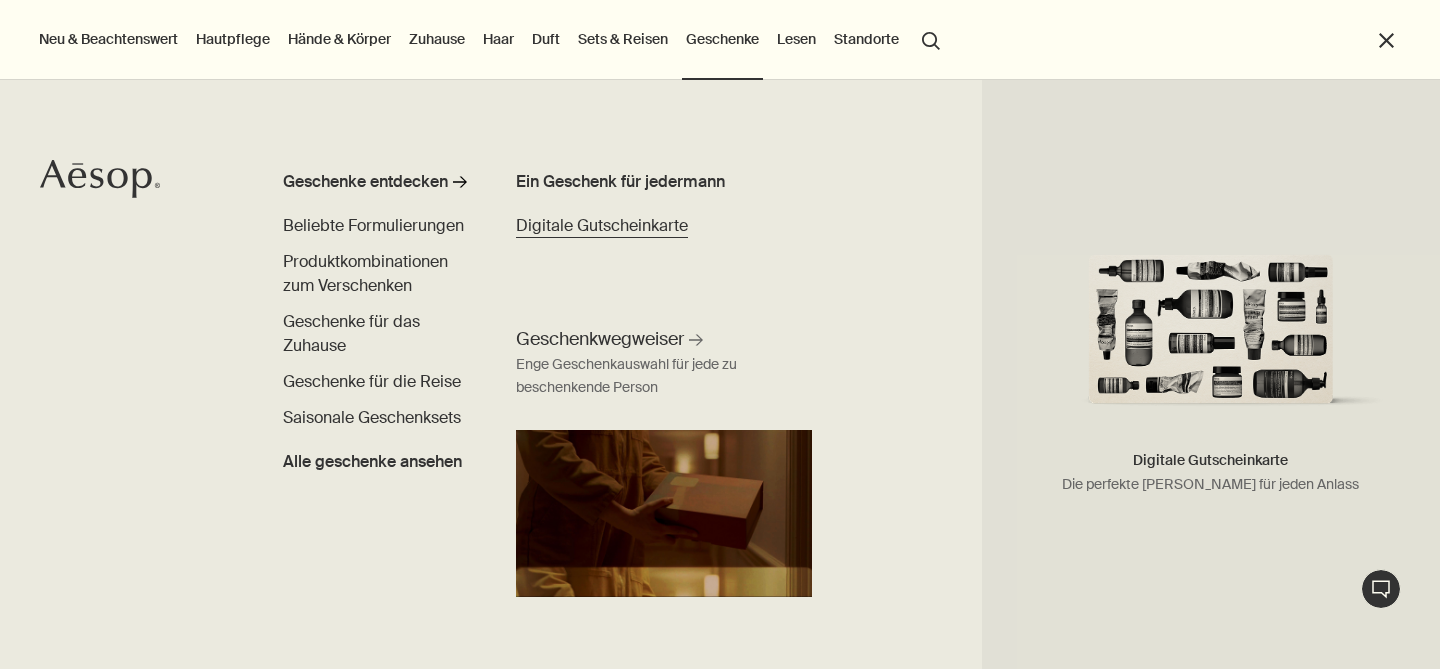 click on "Digitale Gutscheinkarte" at bounding box center [602, 225] 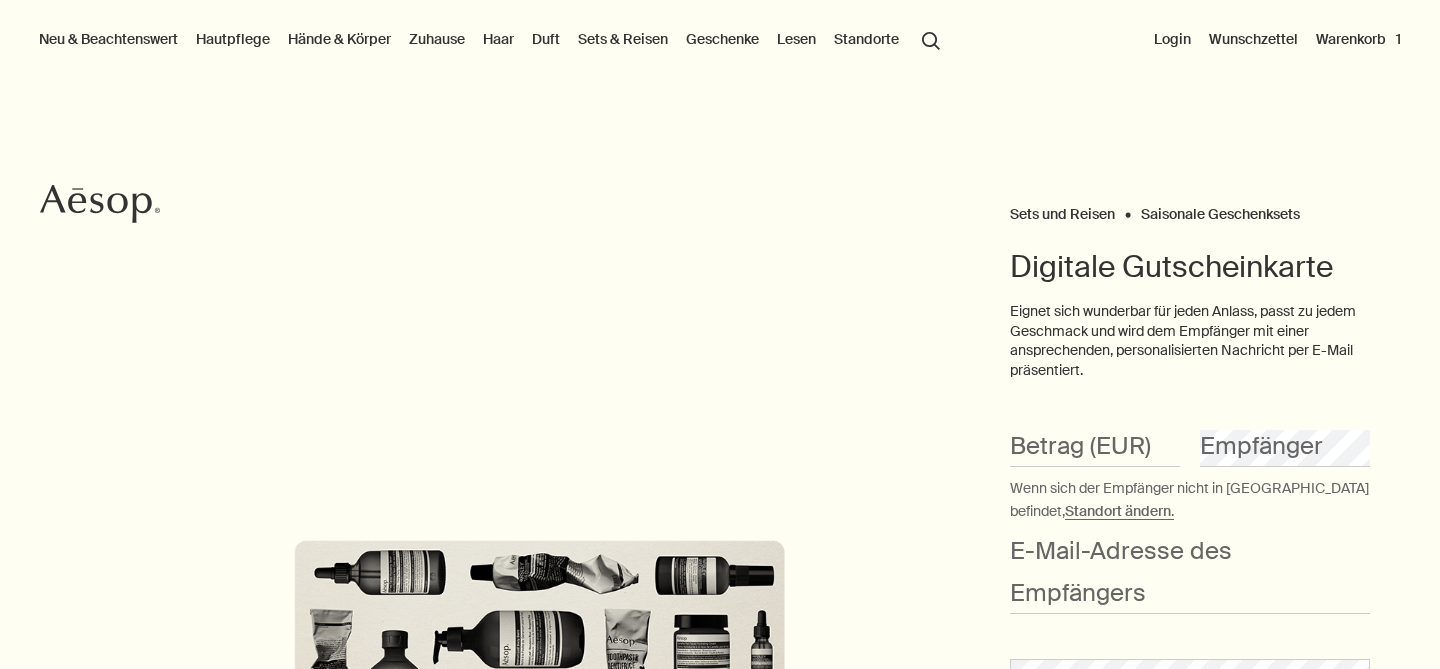 scroll, scrollTop: 0, scrollLeft: 0, axis: both 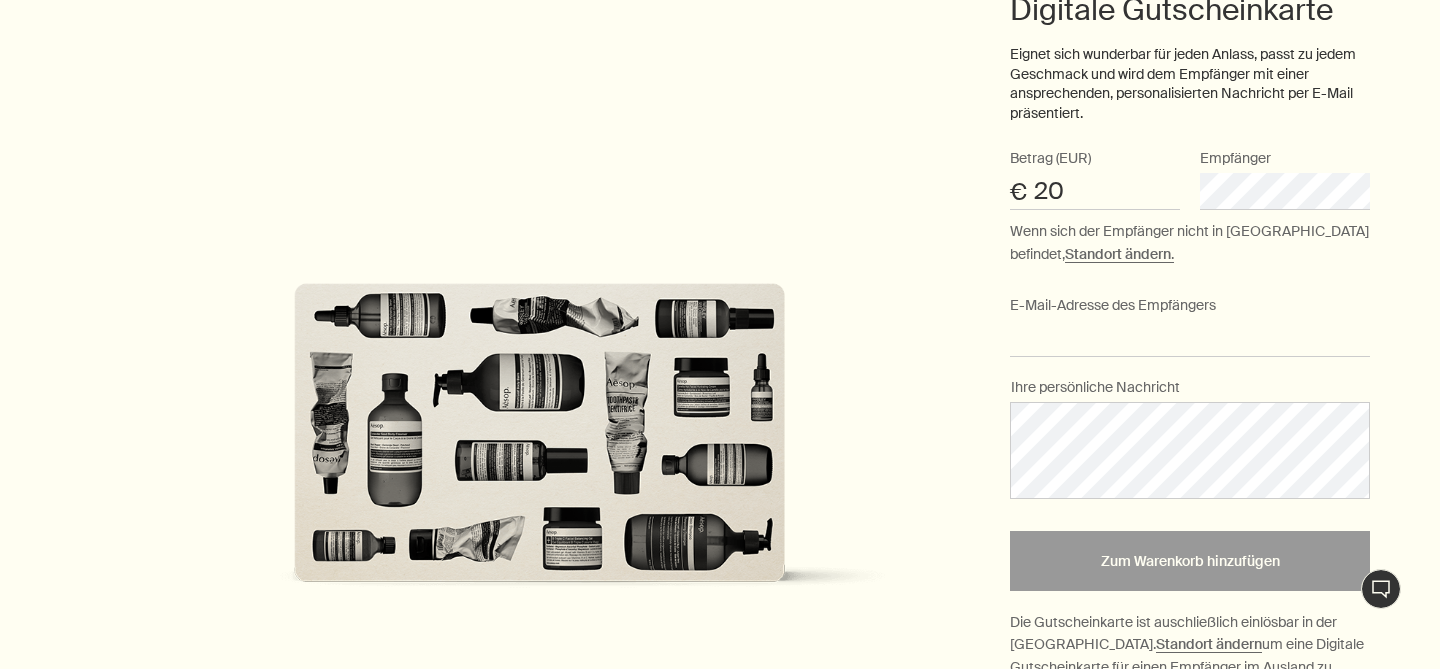 click on "E-Mail-Adresse des Empfängers" at bounding box center (1190, 338) 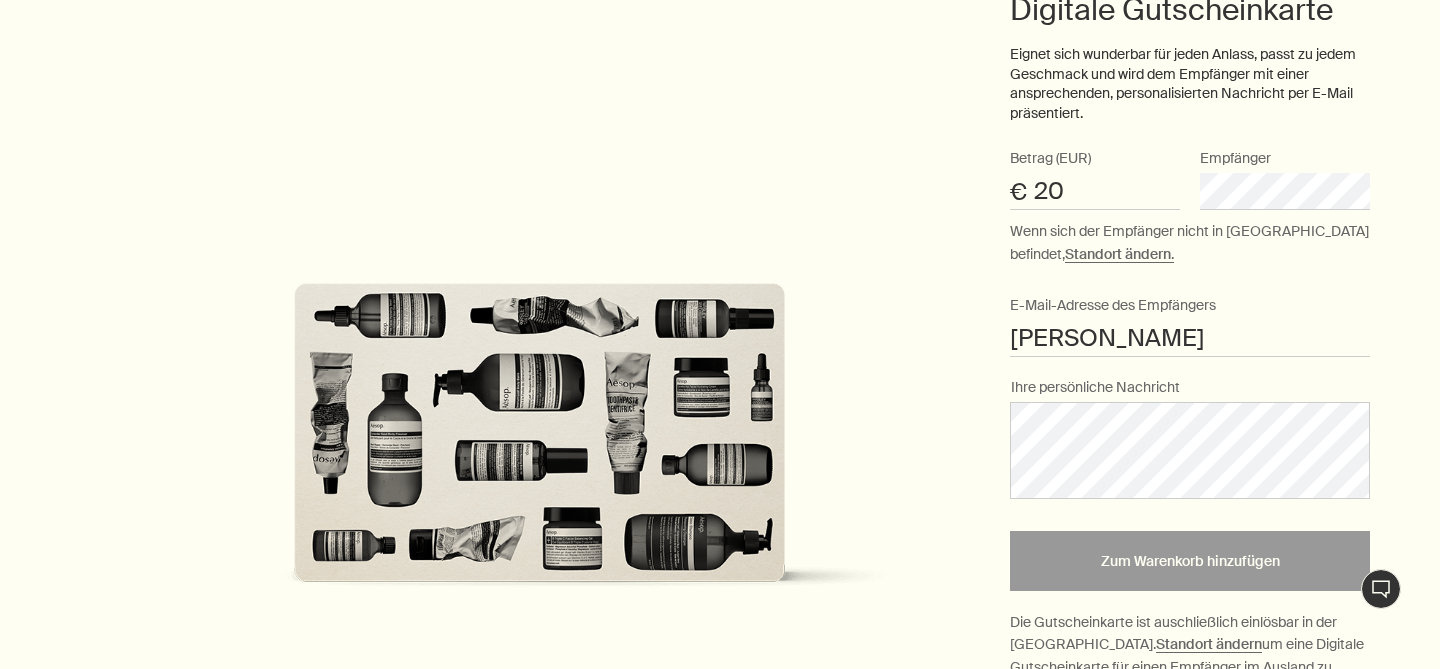 type on "s.kruetzen@gmail.com" 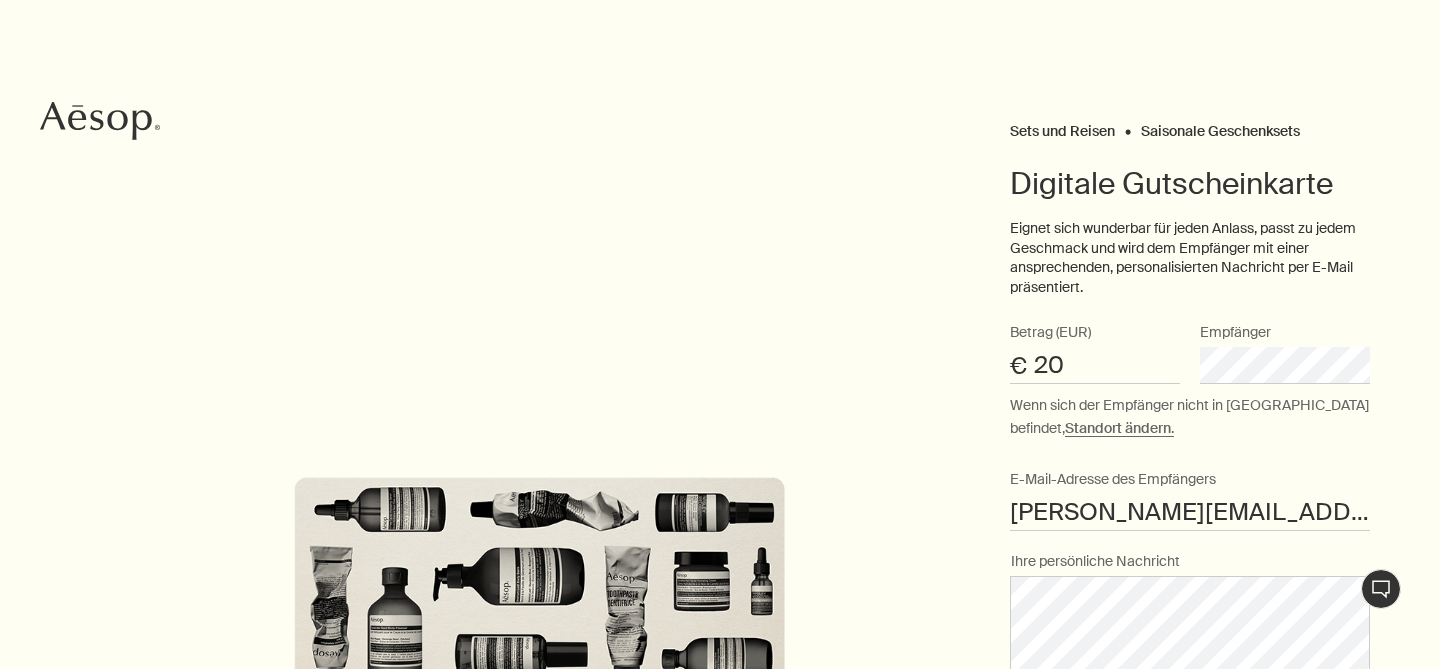 scroll, scrollTop: 0, scrollLeft: 0, axis: both 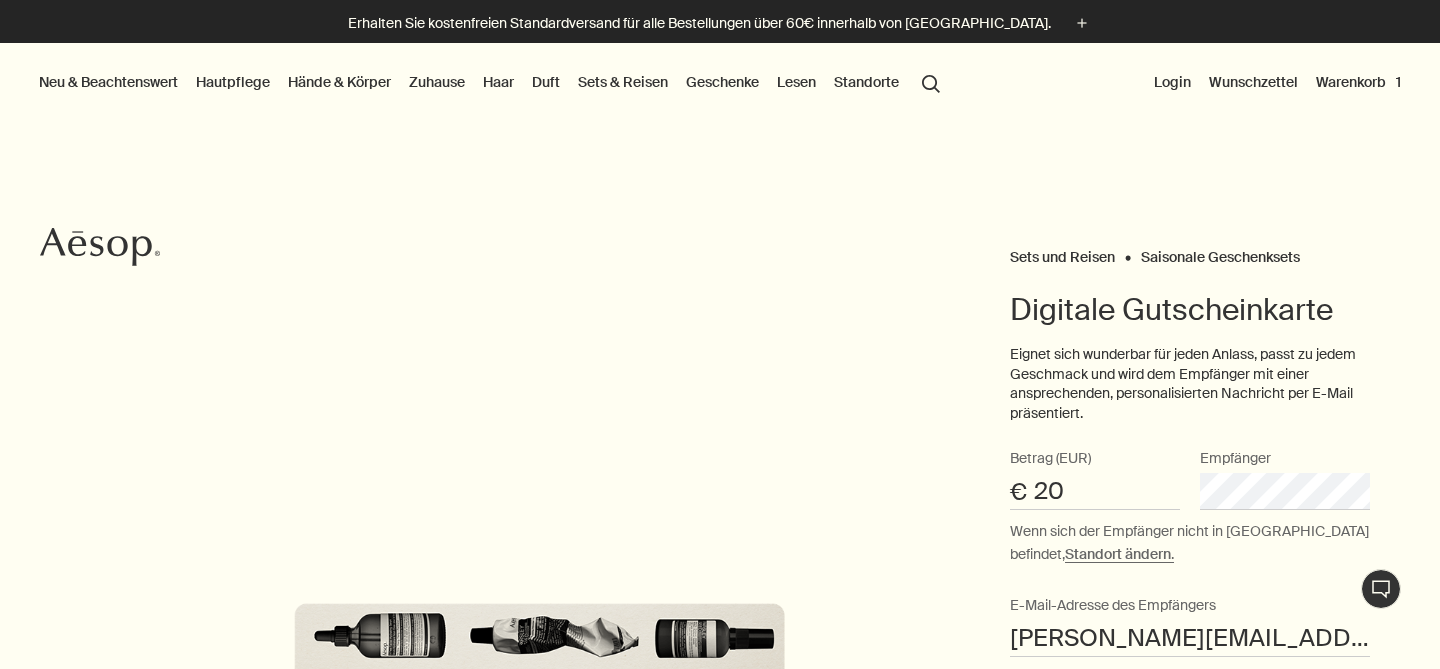 click on "Warenkorb 1" at bounding box center [1358, 82] 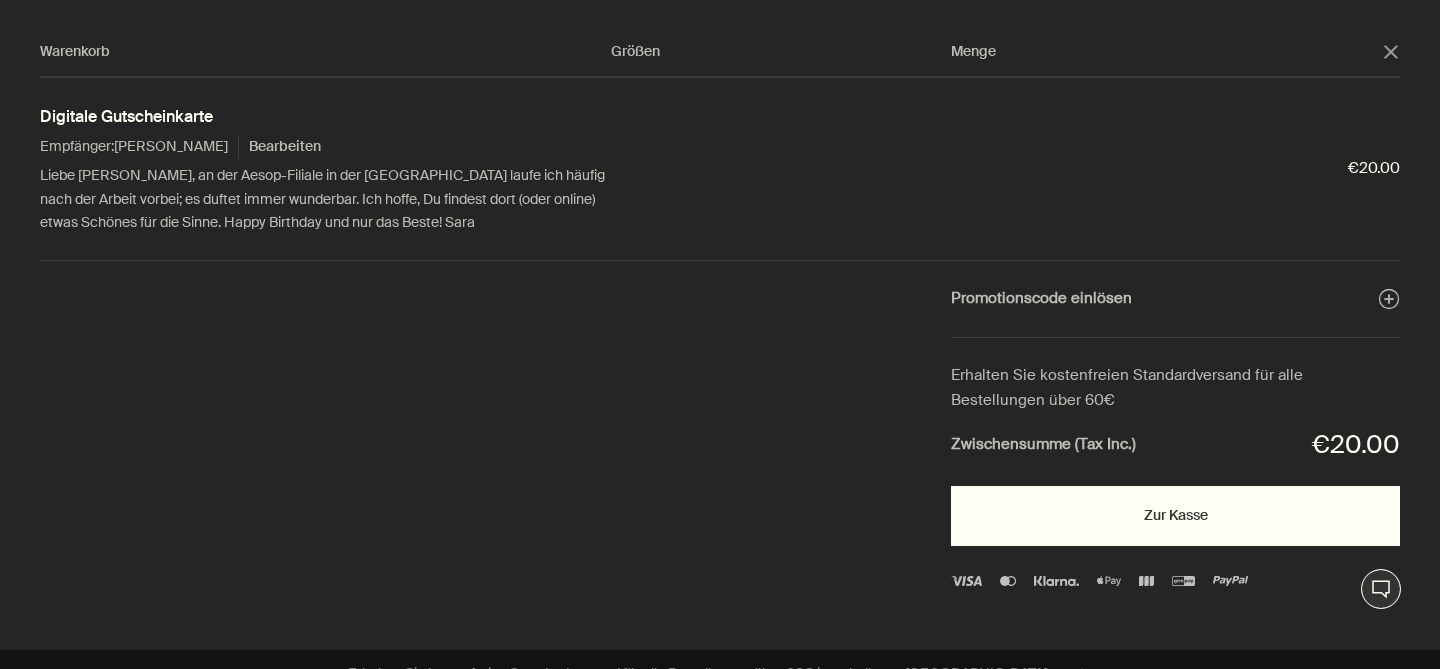 click on "Zur Kasse" at bounding box center (1175, 516) 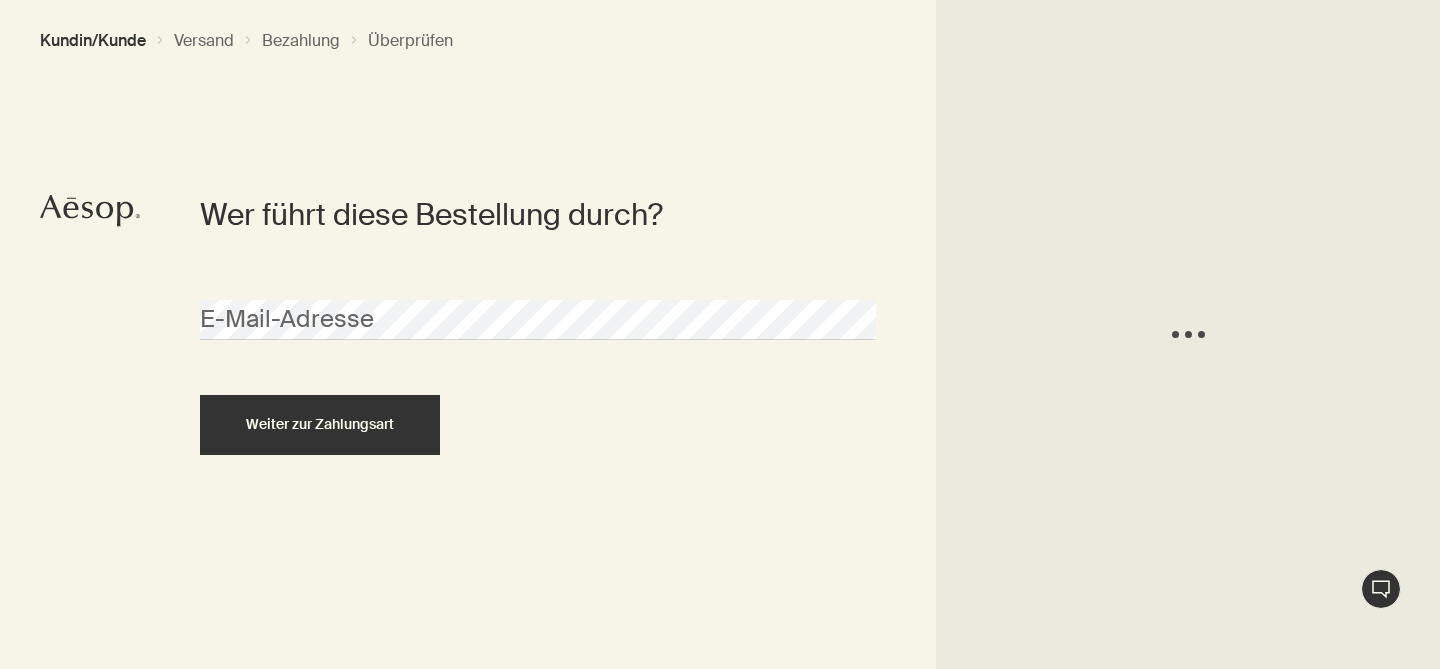 scroll, scrollTop: 0, scrollLeft: 0, axis: both 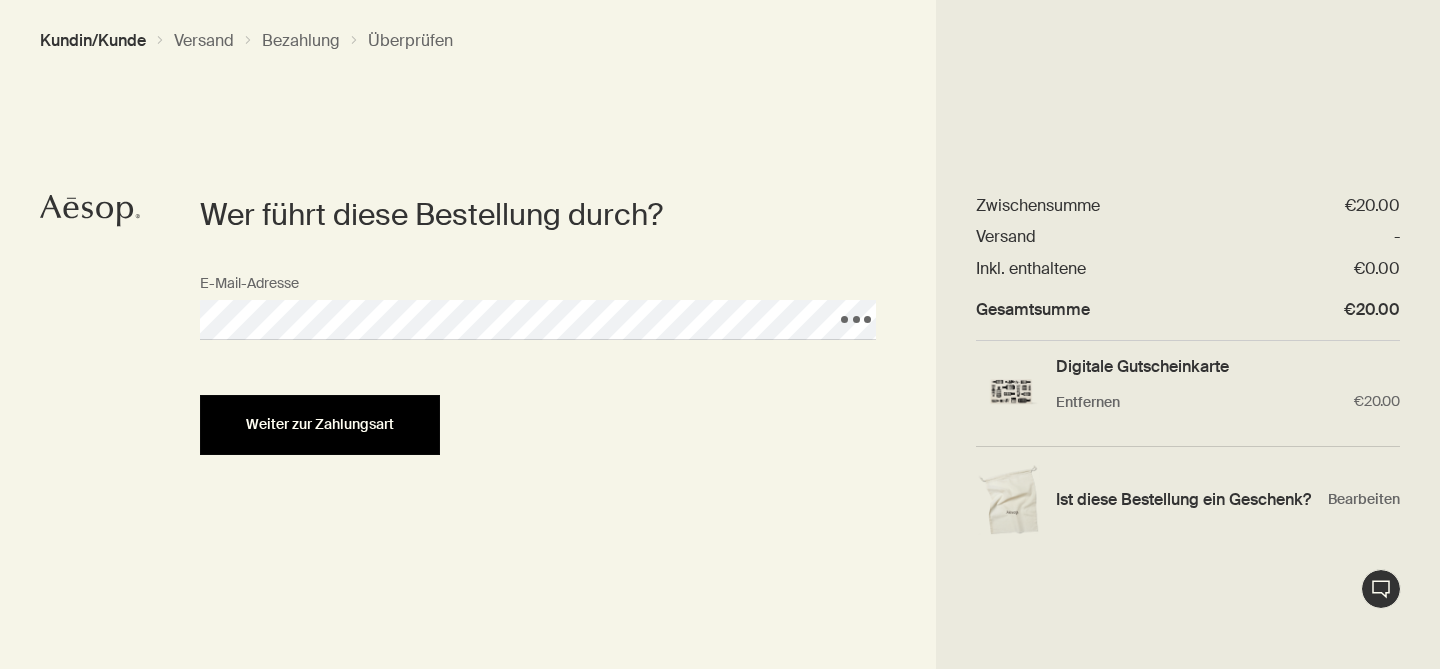 click on "Weiter zur Zahlungsart" at bounding box center [320, 425] 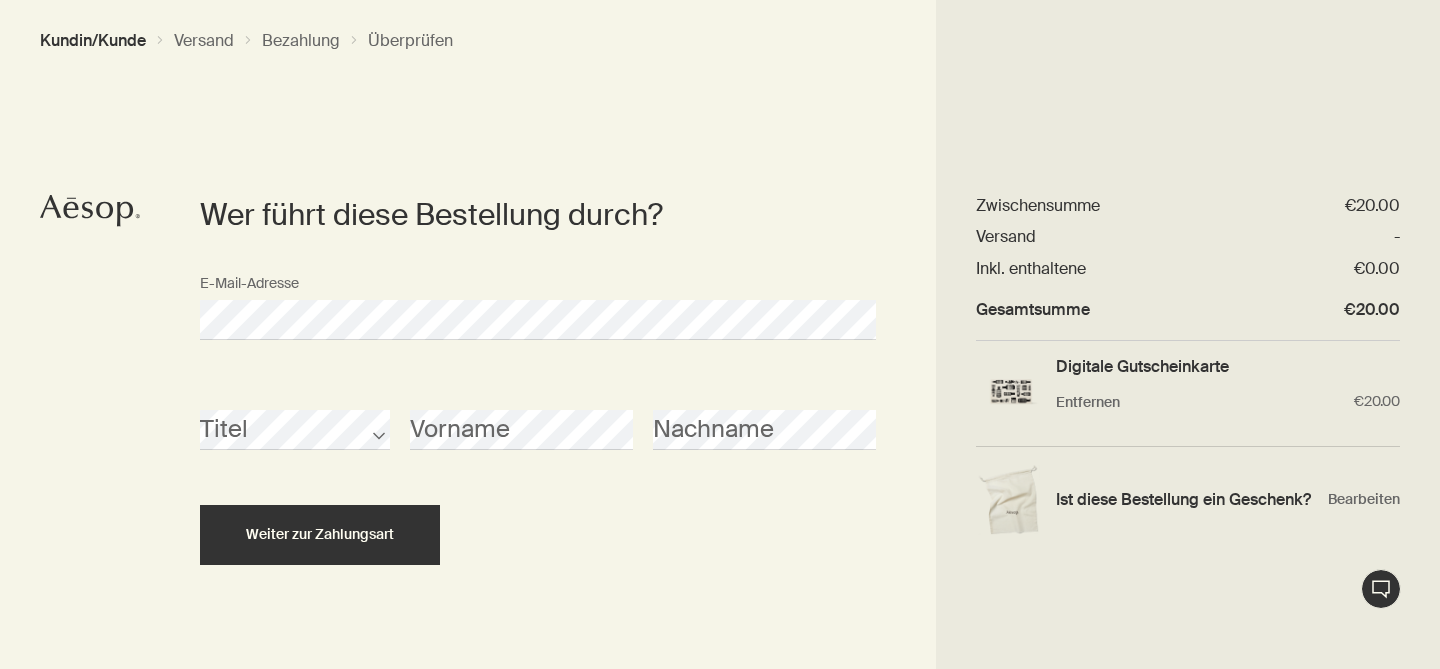 scroll, scrollTop: 29, scrollLeft: 0, axis: vertical 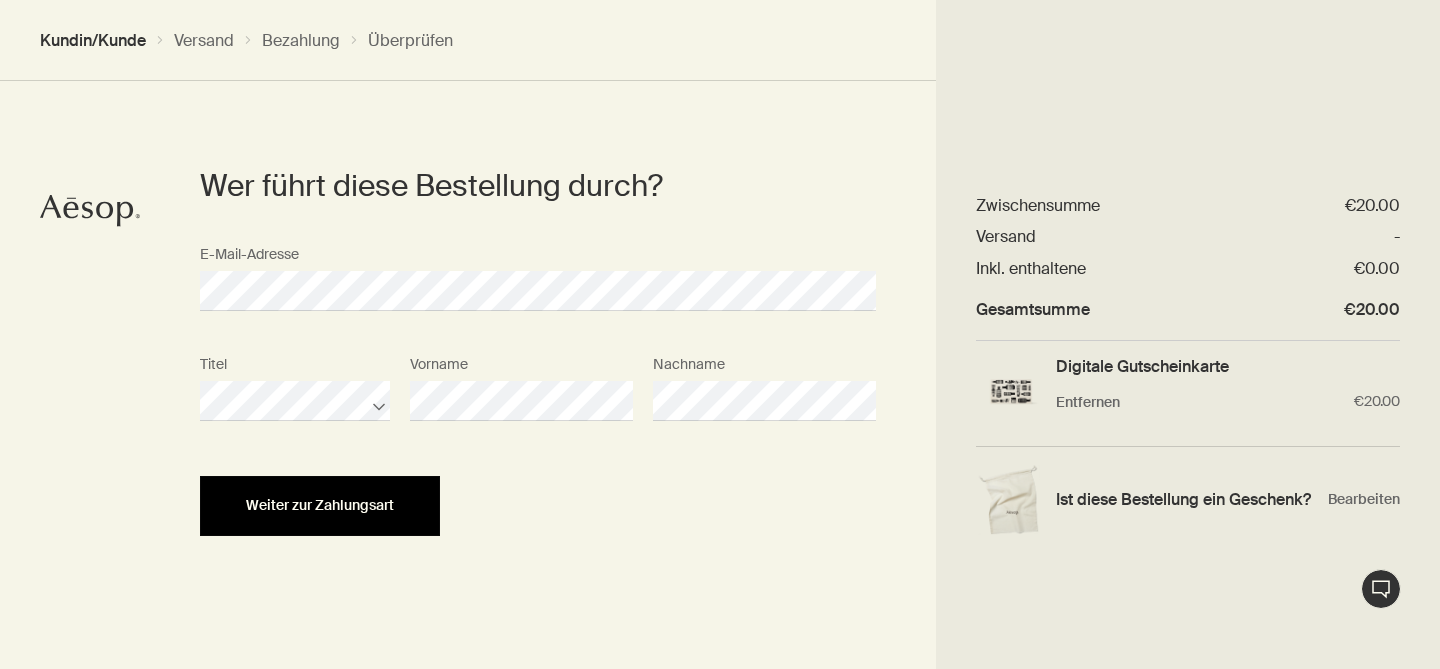 click on "Weiter zur Zahlungsart" at bounding box center [320, 506] 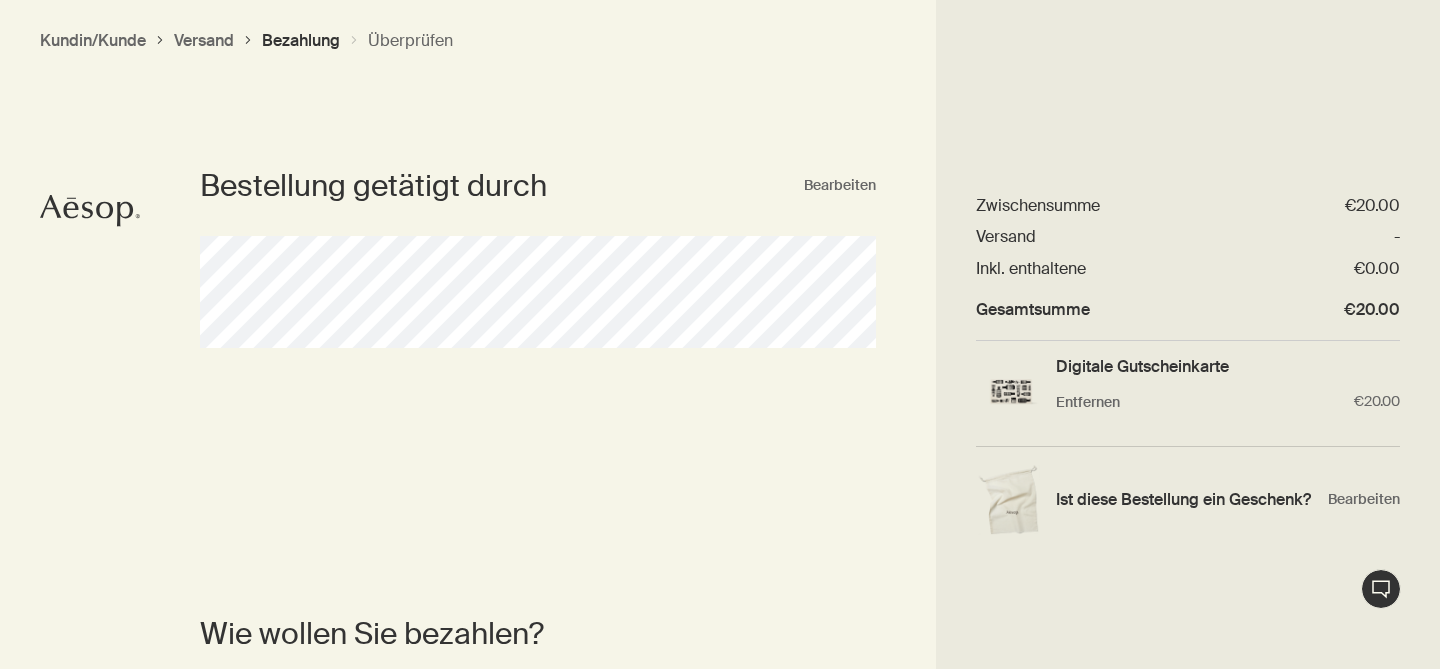 scroll, scrollTop: 0, scrollLeft: 0, axis: both 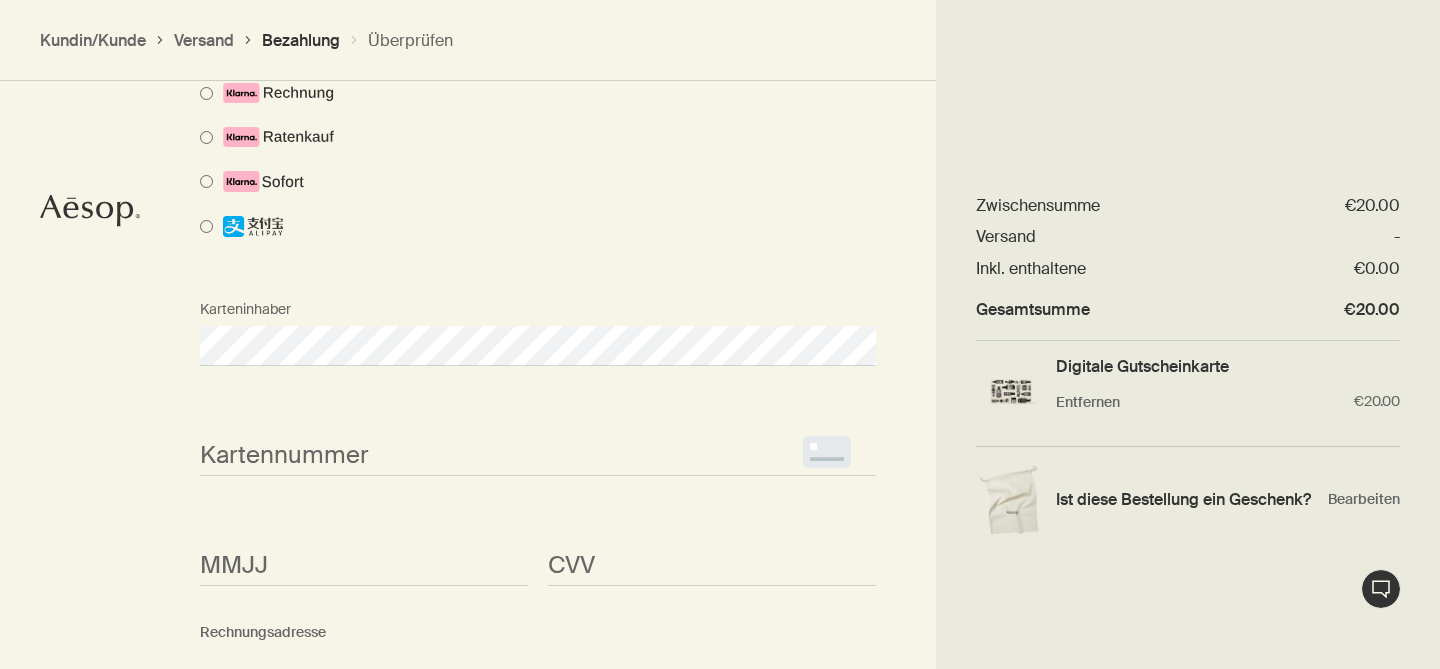click on "<p>Your browser does not support iframes.</p>" at bounding box center (538, 456) 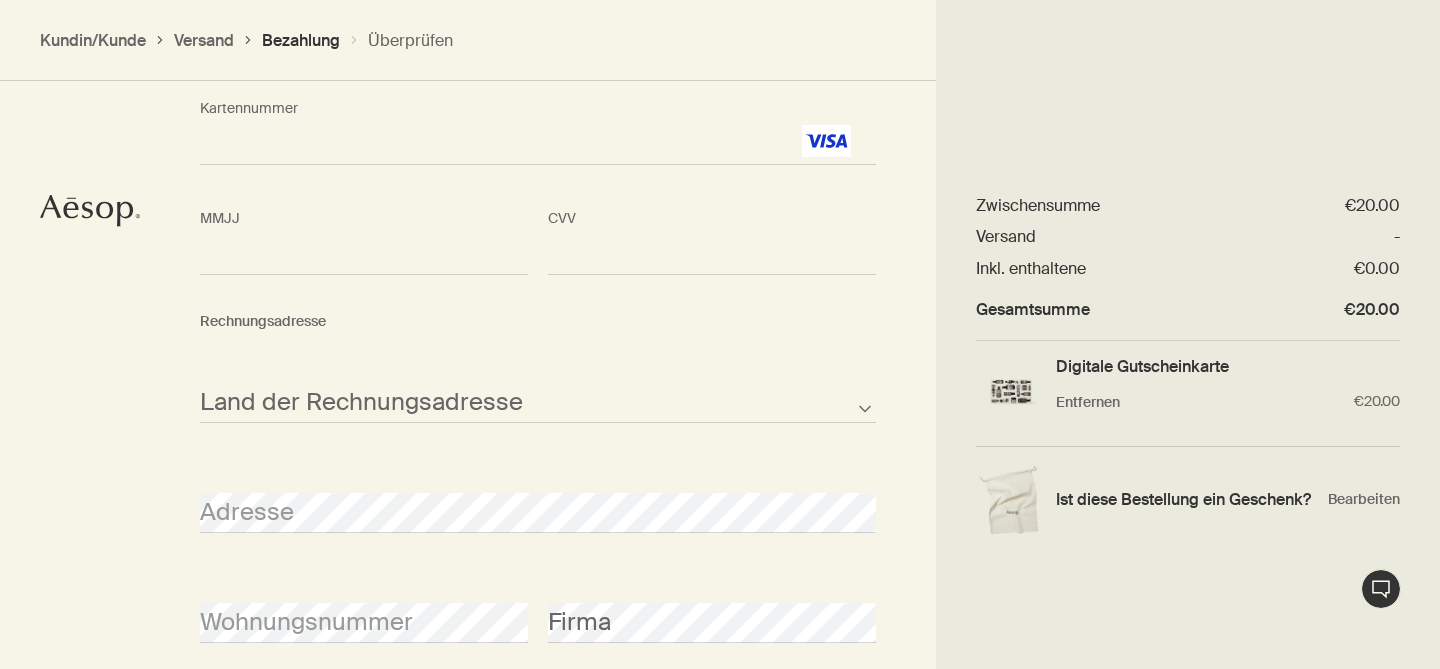 scroll, scrollTop: 1002, scrollLeft: 0, axis: vertical 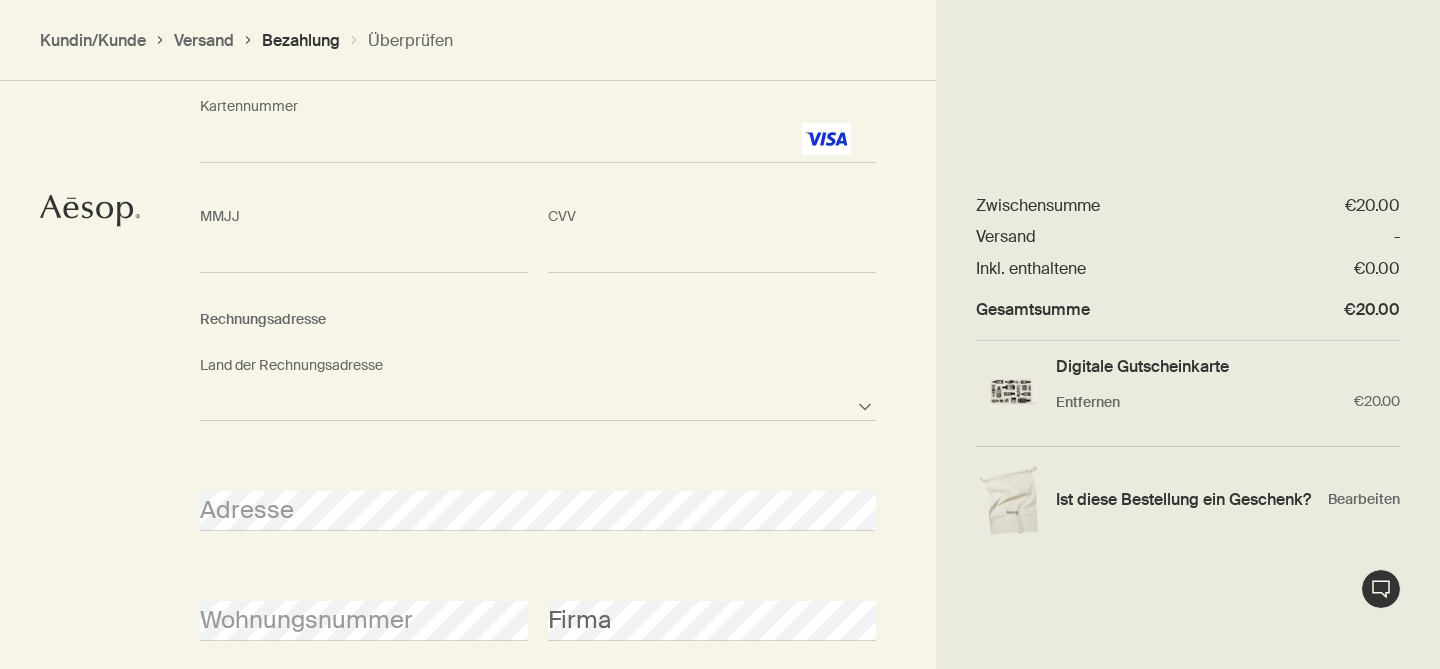 click on "Afghanistan Albanien Algerien Amerikanischen Samoa-Inseln Andorra Angola Anguilla Antarktis Antigua und Barbuda Argentinien Armenien Aruba Australien Österreich Aserbaidschan Bahamas Bahrain Bangladesch Barbados Weißrussland Belgien Belize Benin Bermuda Bhutan Bolivien Bosnien und Herzegowina Botswana Brasilien Britisches Territorium des Indischen Ozeans Britische Jungferninseln Brunei Bulgaria Burkina Faso Burundi Kambodscha Kamerun Kanada Kap Verde Cayman Inseln Zentralafrikanische Republik Tschad Chile China Weihnachtsinsel Kokosinseln Kolumbien Komoren Cookinseln Costa Rica Kroatien Kuba Curacao Zypern Tschechien Demokratische Republik Kongo Dänemark Dschibuti Dominica Dominikanische Republik Osttimor Ecuador Ägypten El Salvador Äquatorialguinea Eritrea Estland Äthiopien Falkland Inseln Färöer Inseln Fidschi Finnland Frankreich French Polynesia Gabun Gambia Georgia Deutschland Ghana Gibraltar Griechenland Greenland Grenada Guam Guatemala Guernsey Guinea Guinea-Bissau Guyana Haiti Honduras Hongkong" at bounding box center (538, 401) 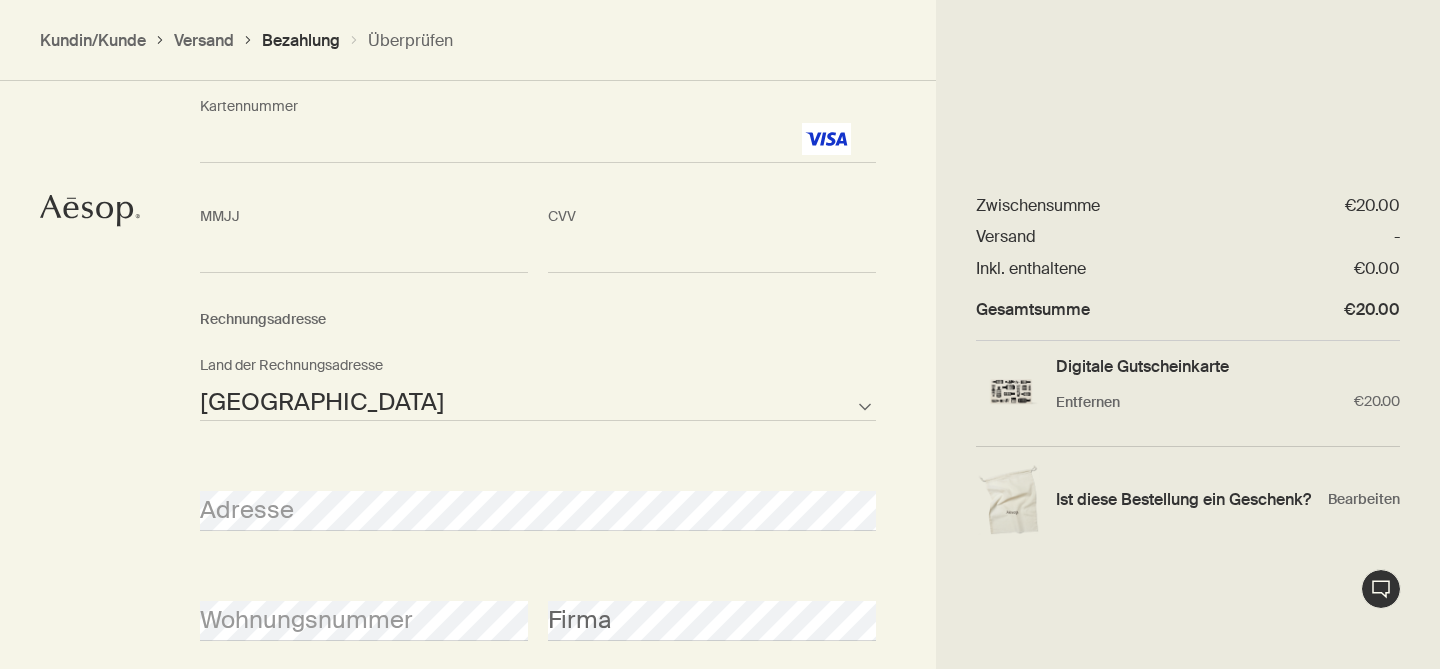 select on "DE" 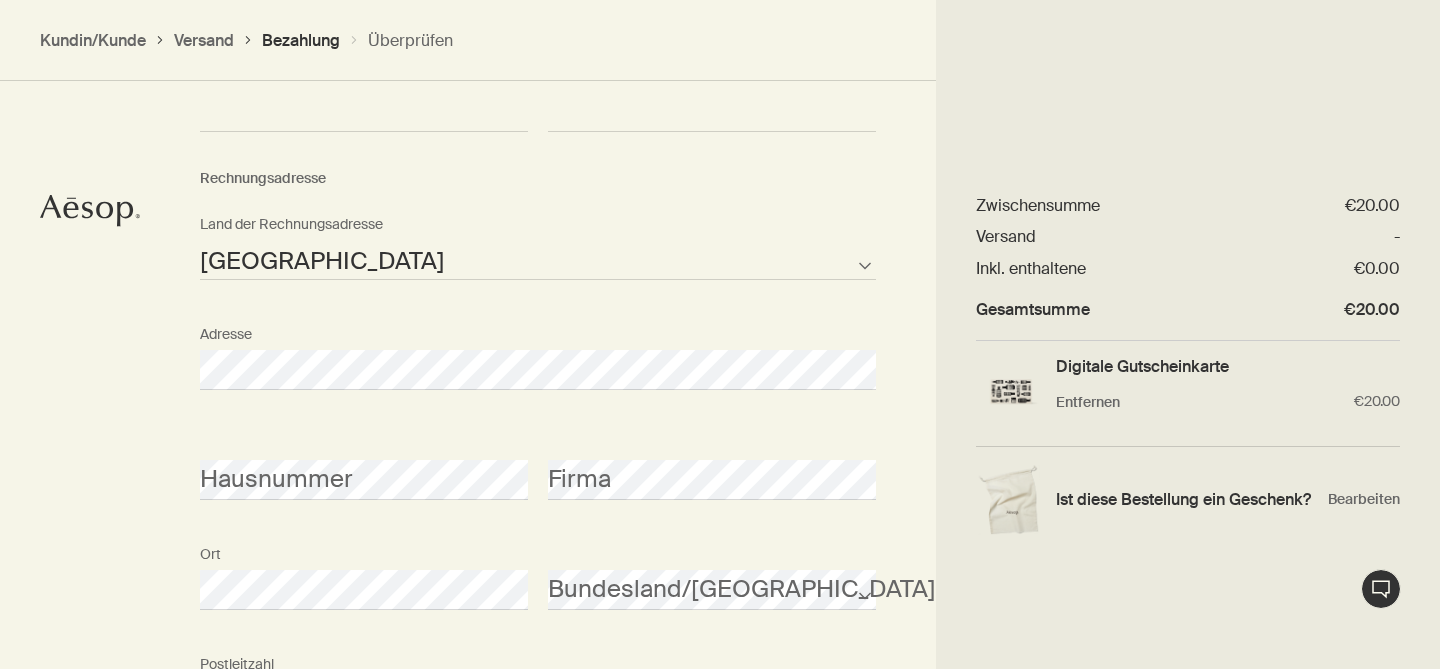 scroll, scrollTop: 1162, scrollLeft: 0, axis: vertical 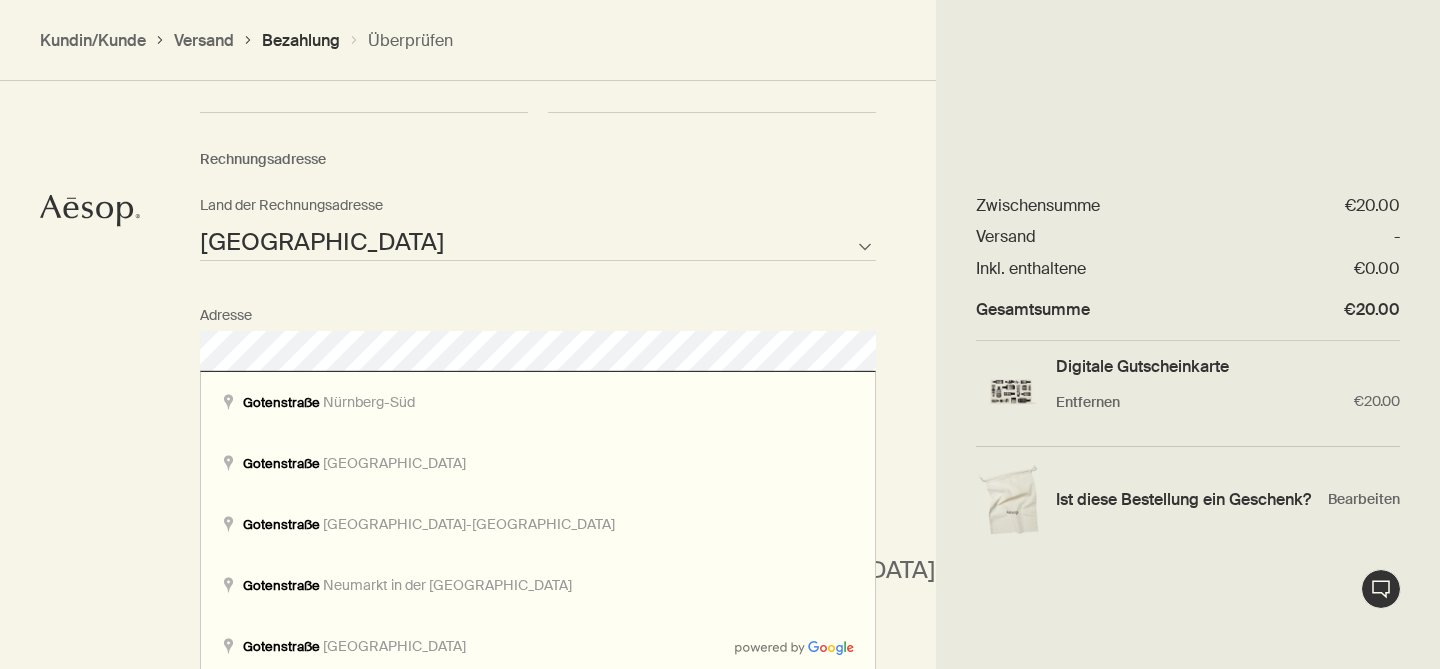 click on "Wie wollen Sie bezahlen? Bezahlung mit Kreditkarte Karteninhaber Kartennummer <p>Your browser does not support iframes.</p> MMJJ <p>Your browser does not support iframes.</p> CVV <p>Your browser does not support iframes.</p> Rechnungsadresse Afghanistan Albanien Algerien Amerikanischen Samoa-Inseln Andorra Angola Anguilla Antarktis Antigua und Barbuda Argentinien Armenien Aruba Australien Österreich Aserbaidschan Bahamas Bahrain Bangladesch Barbados Weißrussland Belgien Belize Benin Bermuda Bhutan Bolivien Bosnien und Herzegowina Botswana Brasilien Britisches Territorium des Indischen Ozeans Britische Jungferninseln Brunei Bulgaria Burkina Faso Burundi Kambodscha Kamerun Kanada Kap Verde Cayman Inseln Zentralafrikanische Republik Tschad Chile China Weihnachtsinsel Kokosinseln Kolumbien Komoren Cookinseln Costa Rica Kroatien Kuba Curacao Zypern Tschechien Demokratische Republik Kongo Dänemark Dschibuti Dominica Dominikanische Republik Osttimor Ecuador Ägypten El Salvador Äquatorialguinea Eritrea Estland" at bounding box center (720, 203) 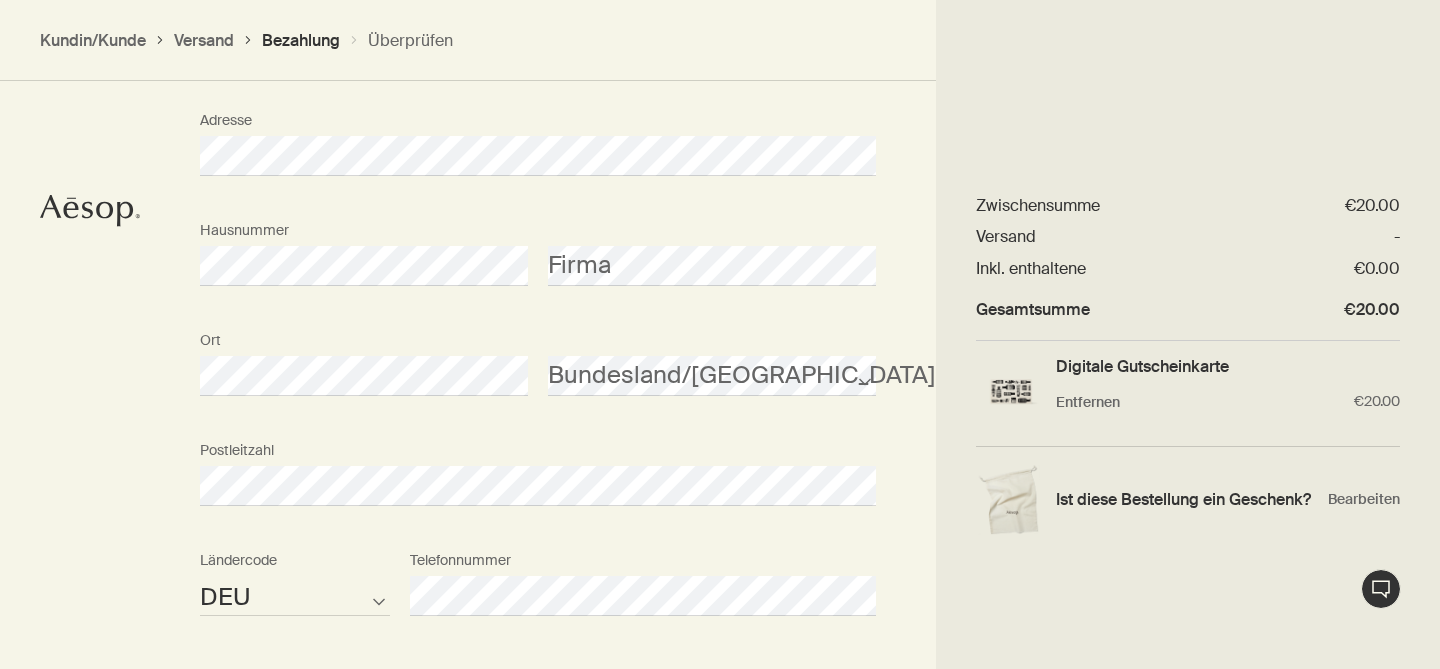 scroll, scrollTop: 1375, scrollLeft: 0, axis: vertical 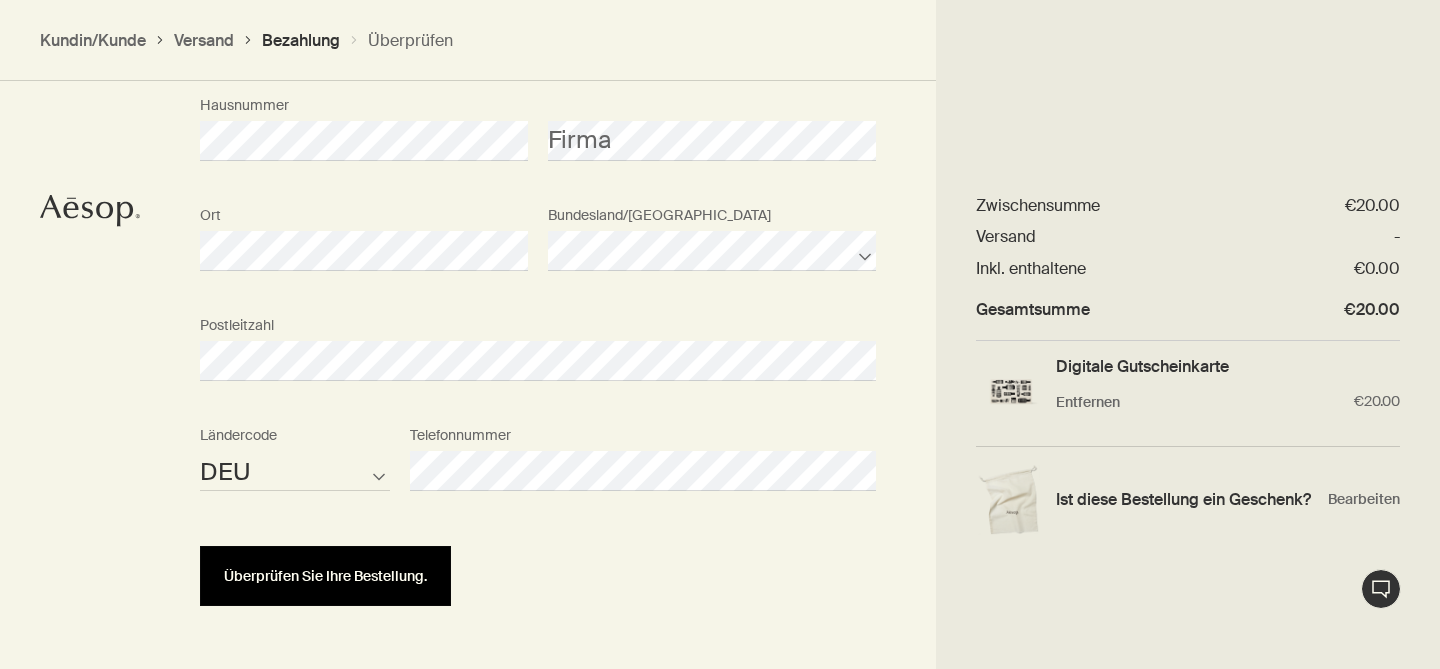 click on "Überprüfen Sie Ihre Bestellung." at bounding box center (325, 576) 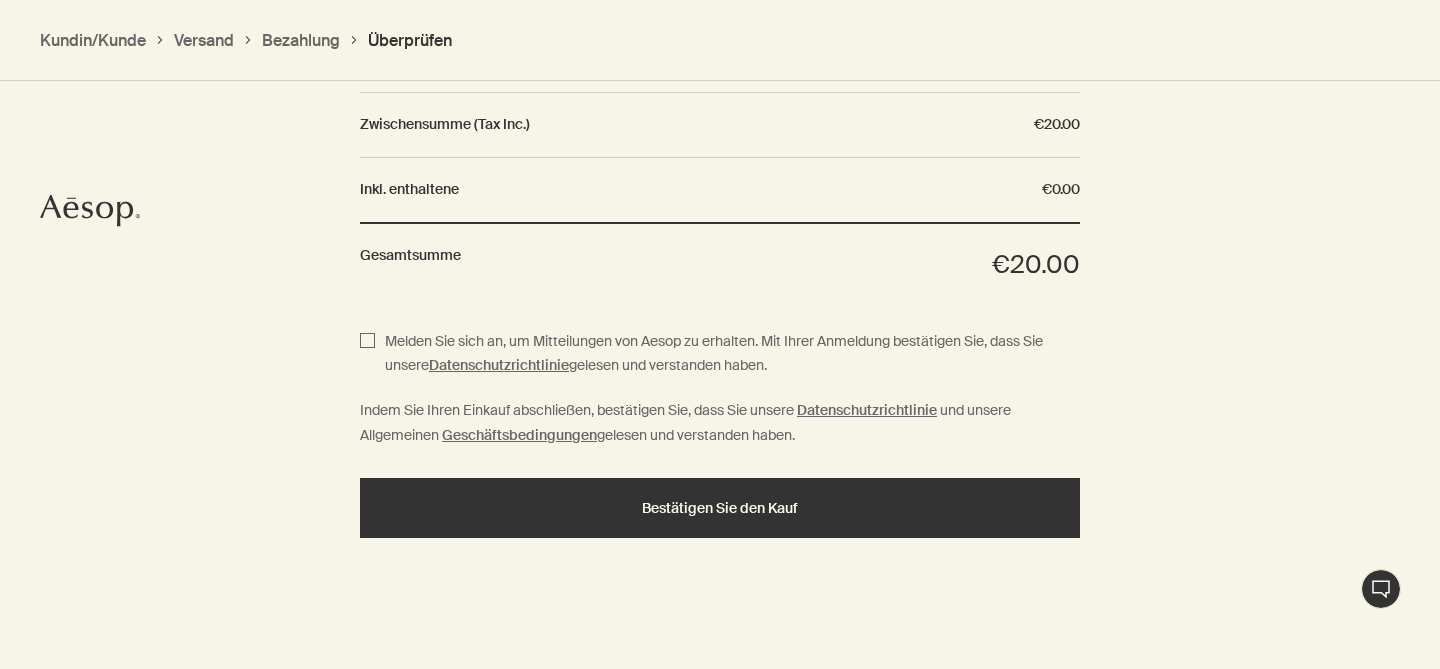 scroll, scrollTop: 1251, scrollLeft: 0, axis: vertical 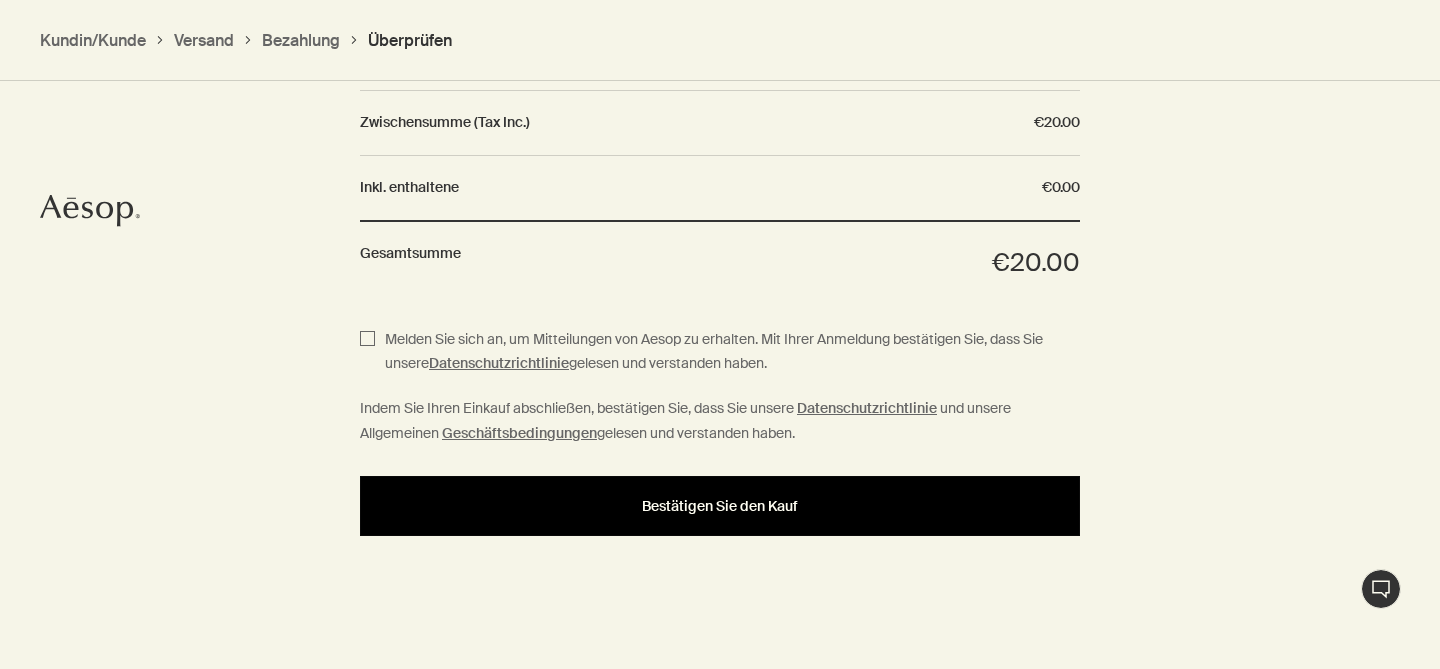 click on "Bestätigen Sie den Kauf" at bounding box center [720, 506] 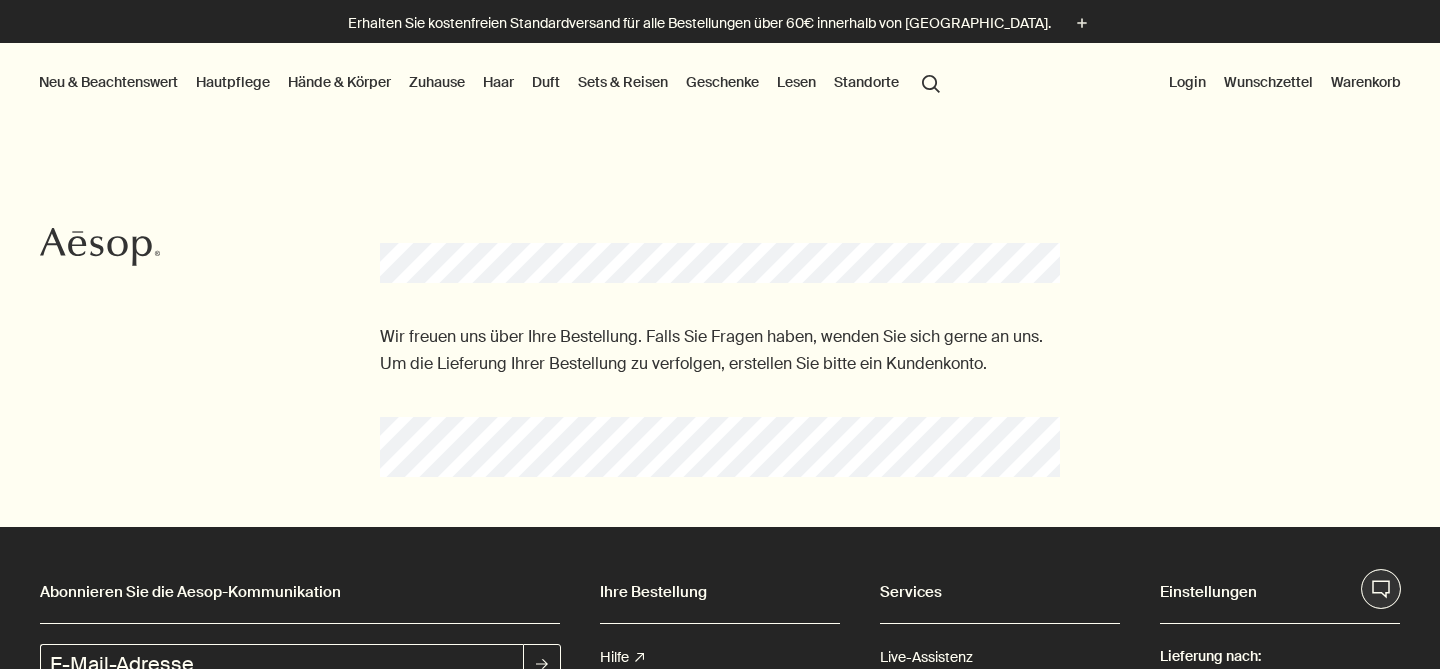 scroll, scrollTop: 0, scrollLeft: 0, axis: both 